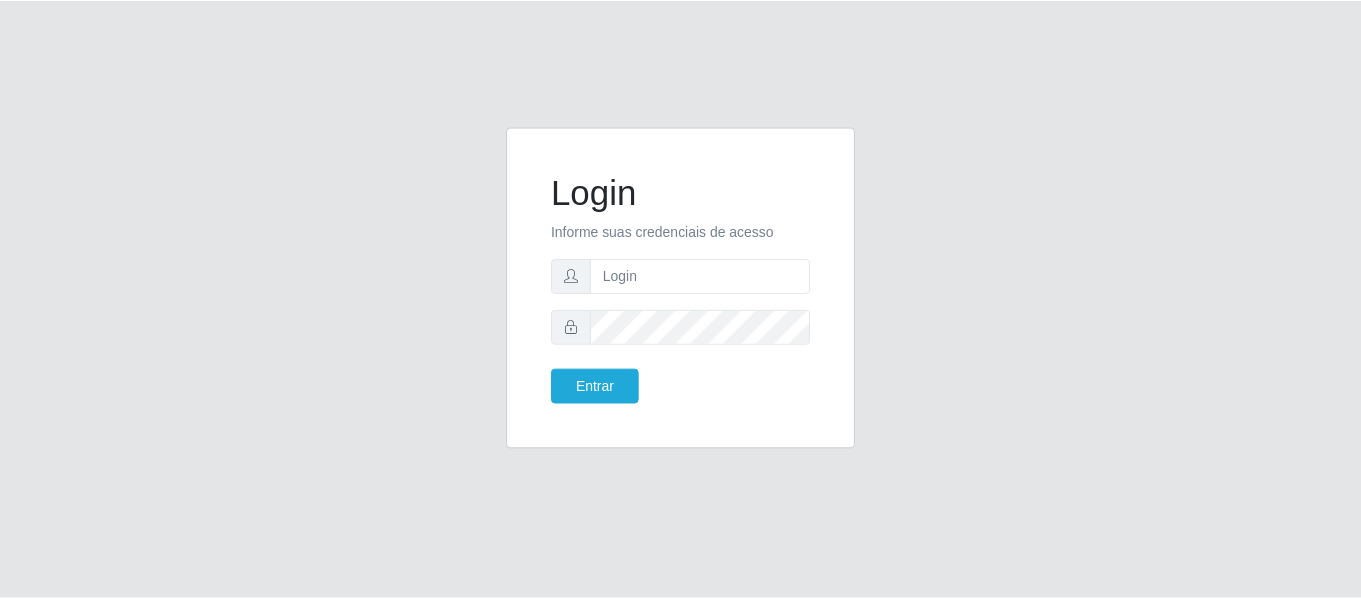 scroll, scrollTop: 0, scrollLeft: 0, axis: both 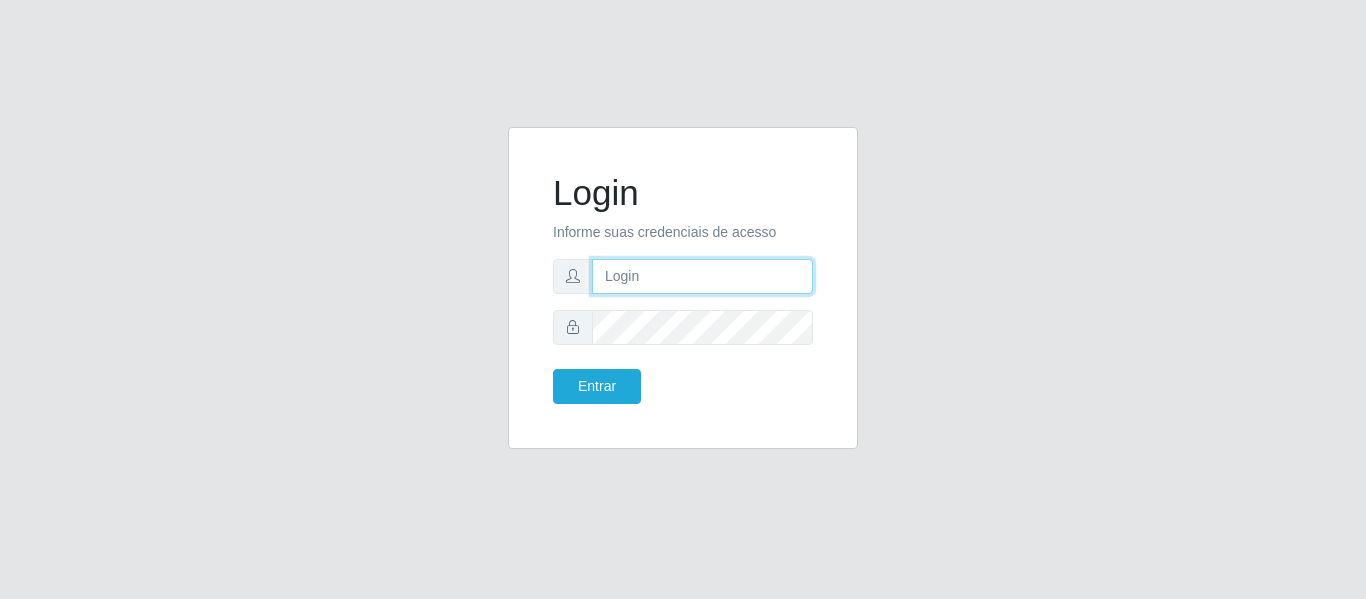 drag, startPoint x: 0, startPoint y: 0, endPoint x: 692, endPoint y: 269, distance: 742.4453 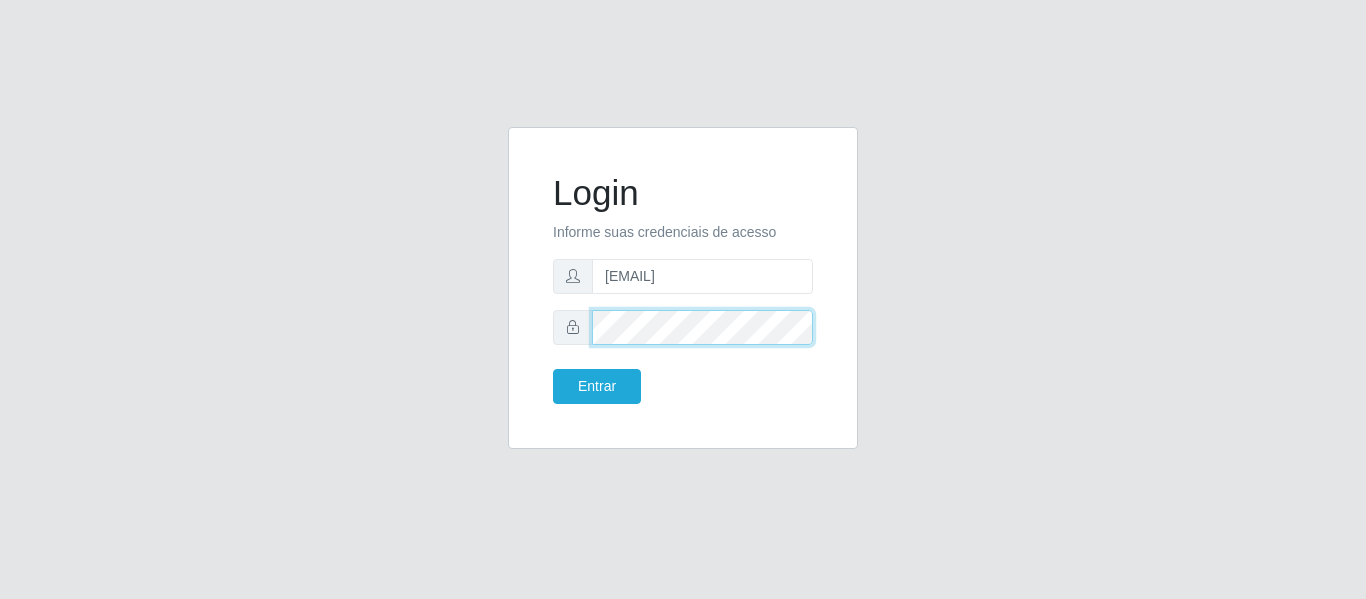 click on "Entrar" at bounding box center [597, 386] 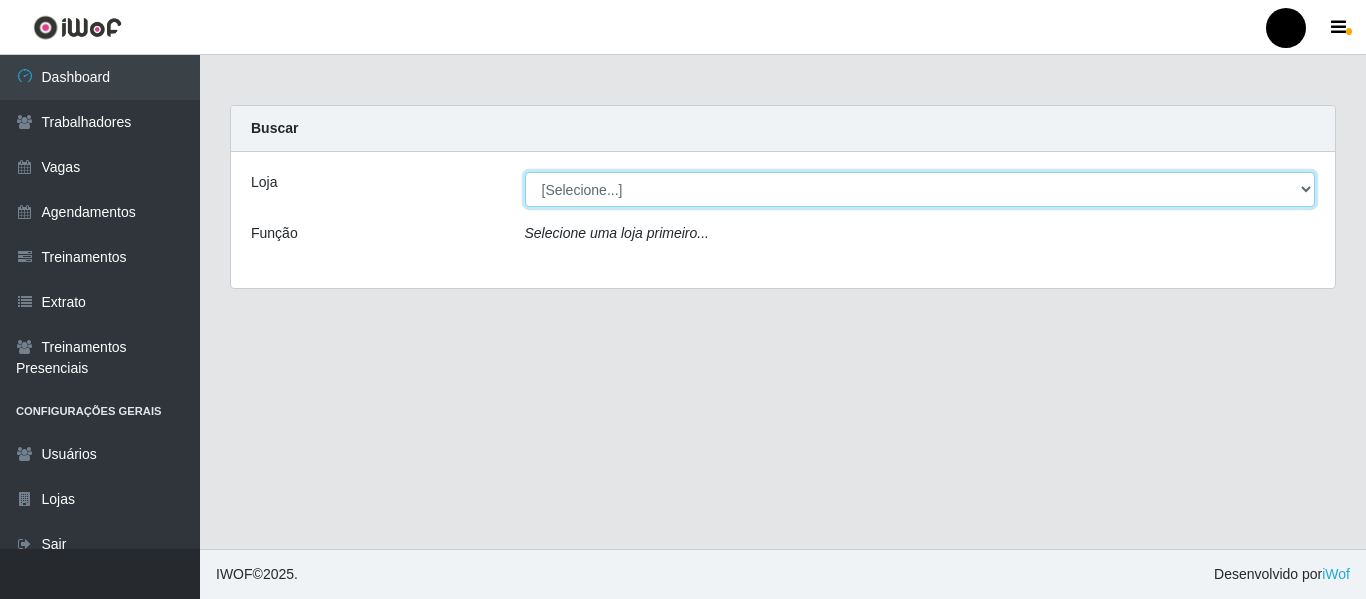 click on "[Selecione...] SuperFácil Atacado - Emaús SuperFácil Atacado - Rodoviária SuperFácil Atacado - São Gonçalo do Amarante" at bounding box center (920, 189) 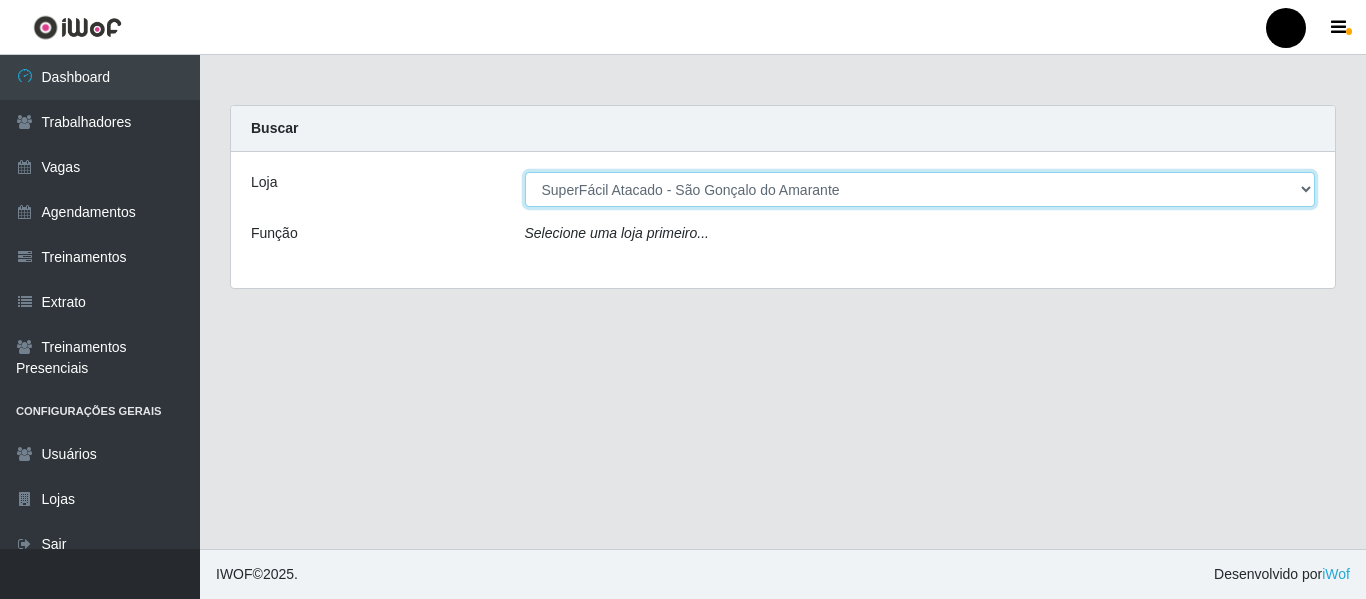 click on "[Selecione...] SuperFácil Atacado - Emaús SuperFácil Atacado - Rodoviária SuperFácil Atacado - São Gonçalo do Amarante" at bounding box center [920, 189] 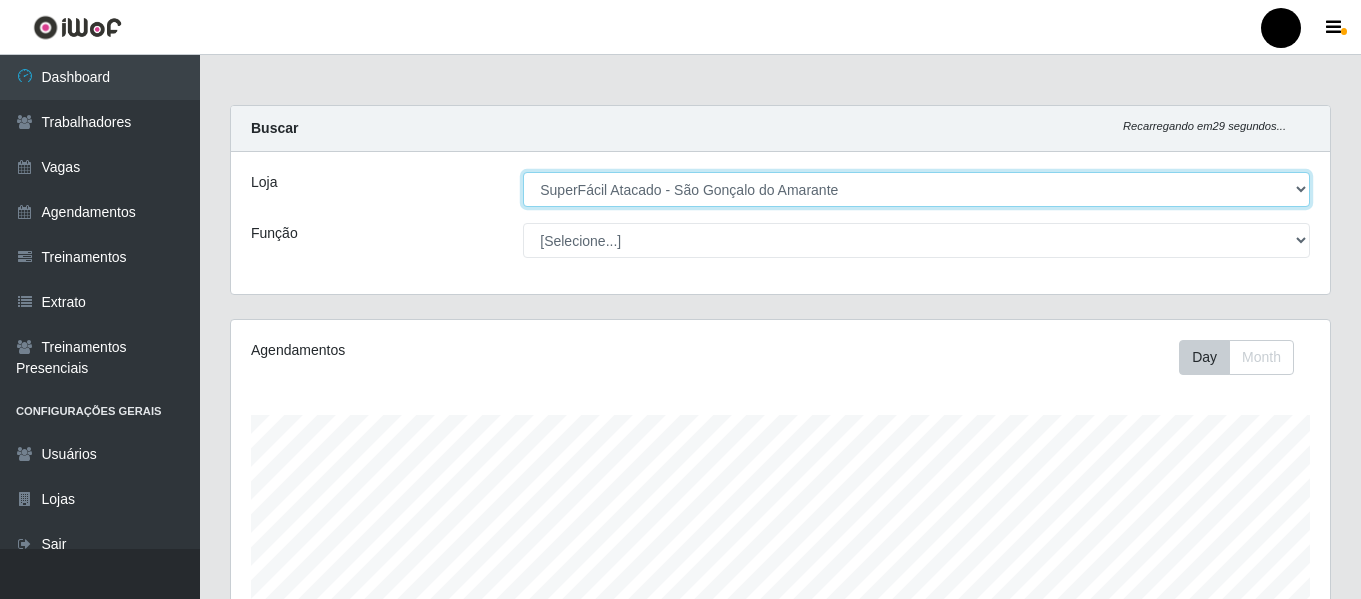 scroll, scrollTop: 999585, scrollLeft: 998901, axis: both 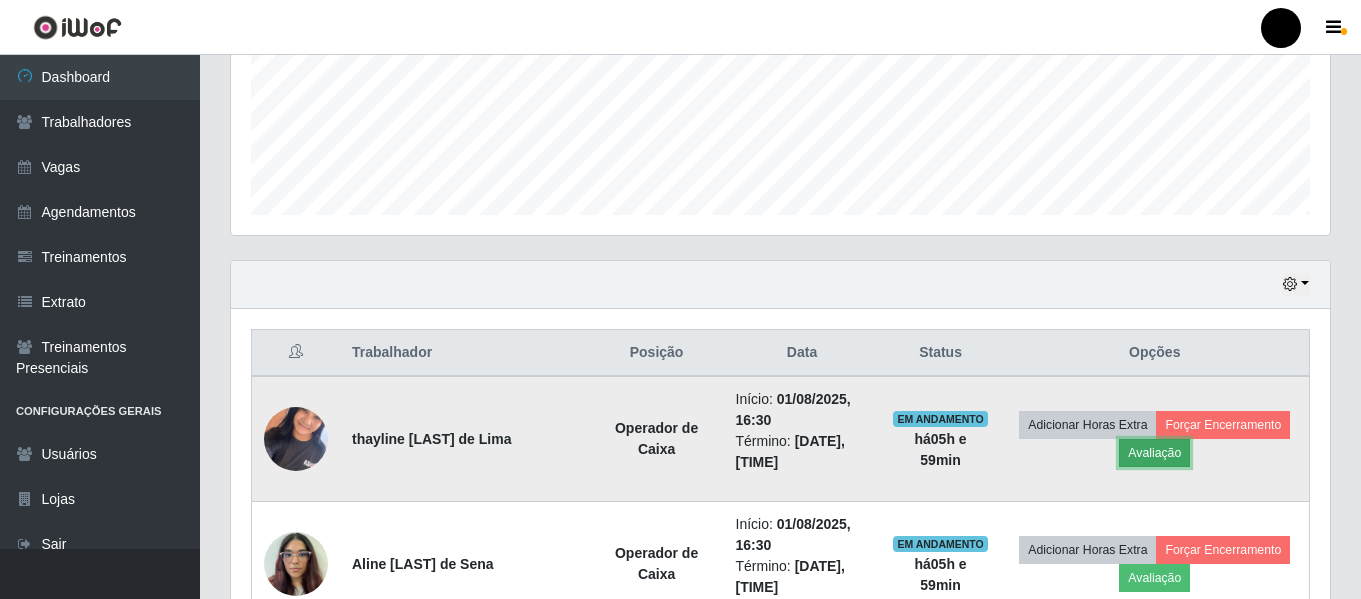 click on "Avaliação" at bounding box center (1154, 453) 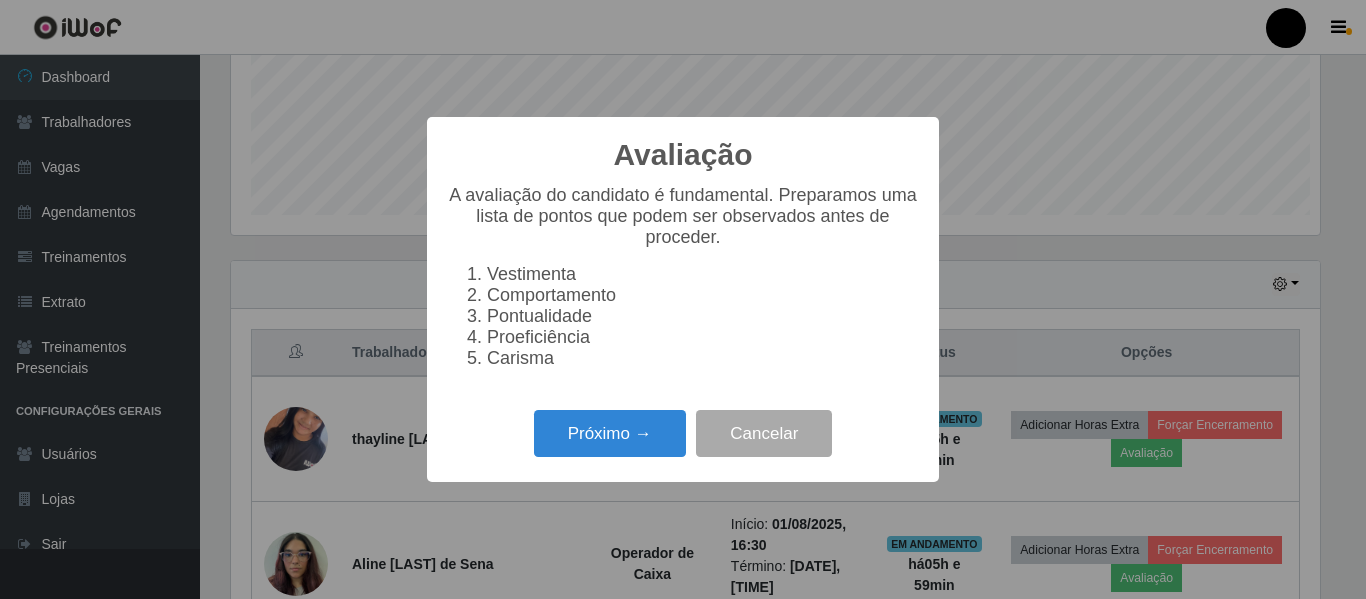 scroll, scrollTop: 999585, scrollLeft: 998911, axis: both 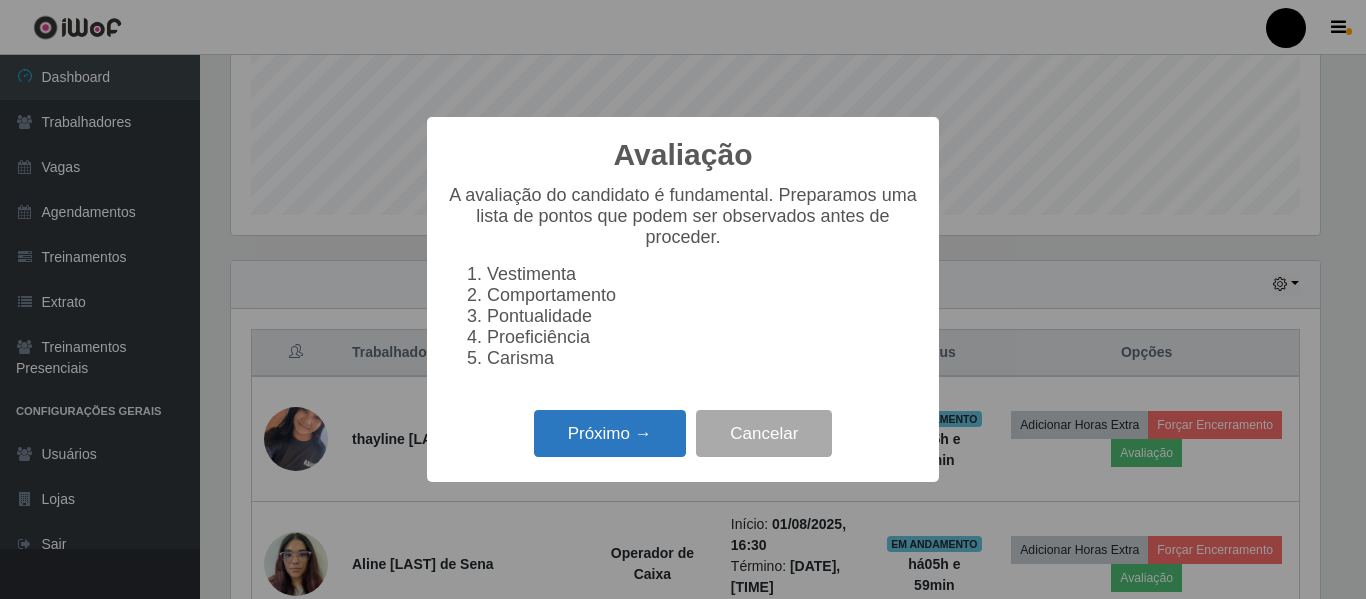 click on "Próximo →" at bounding box center (610, 433) 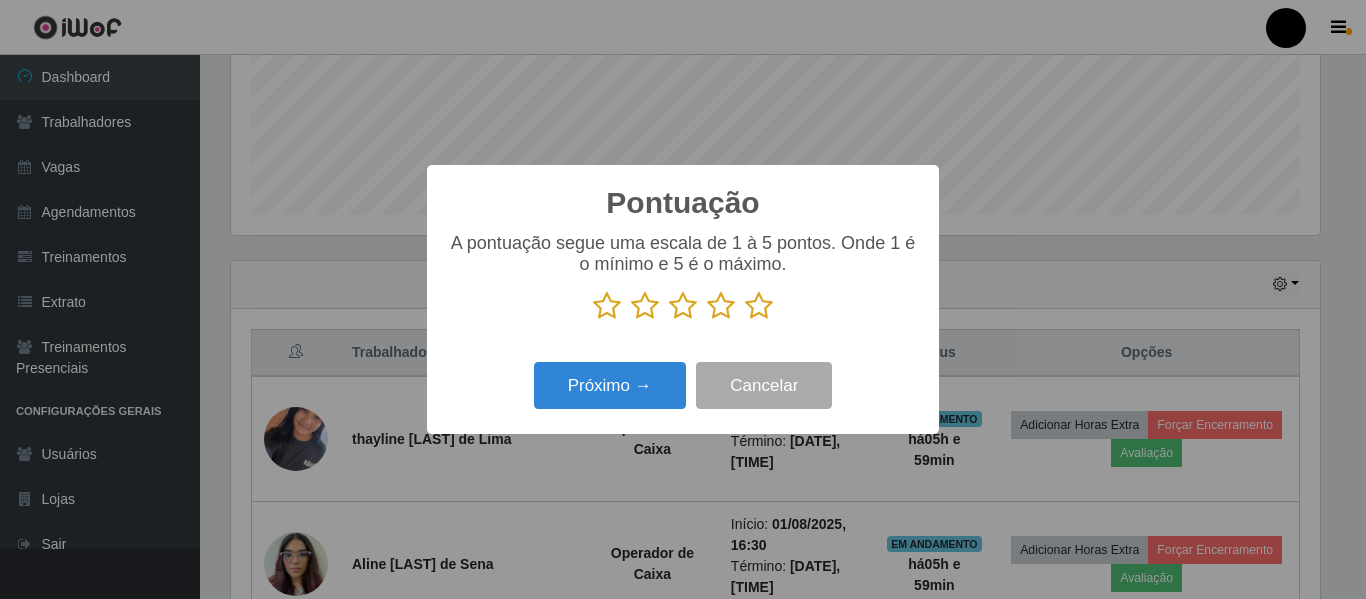 click at bounding box center [759, 306] 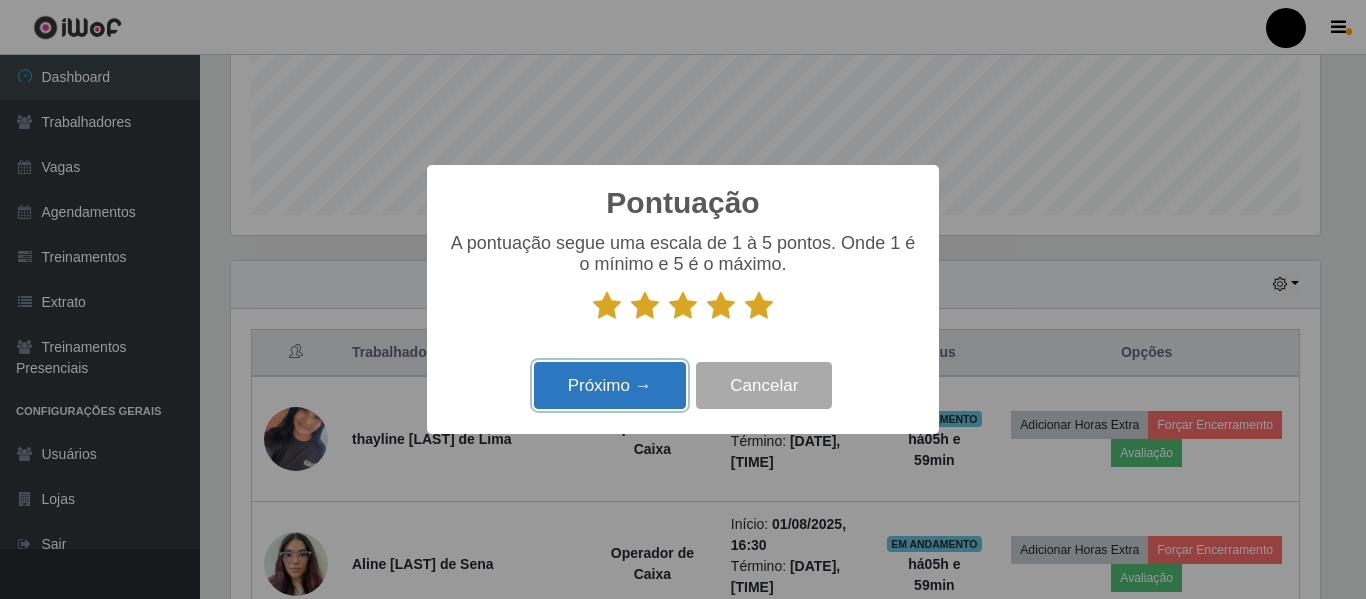 click on "Próximo →" at bounding box center [610, 385] 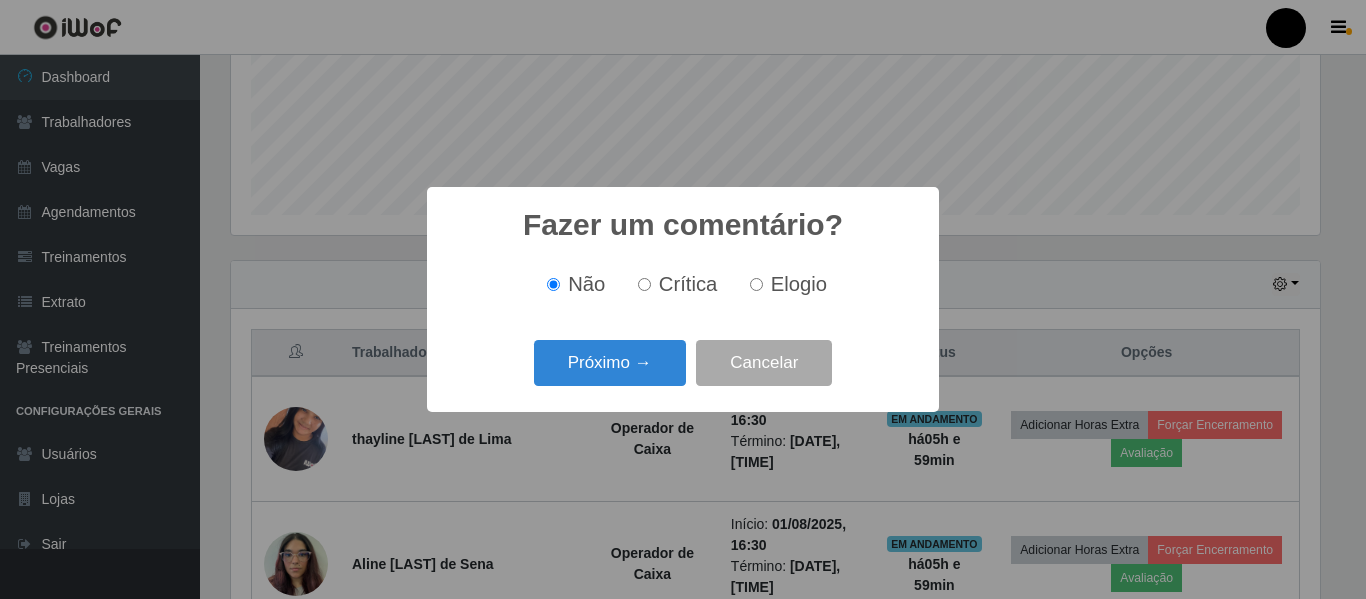 scroll, scrollTop: 999585, scrollLeft: 998911, axis: both 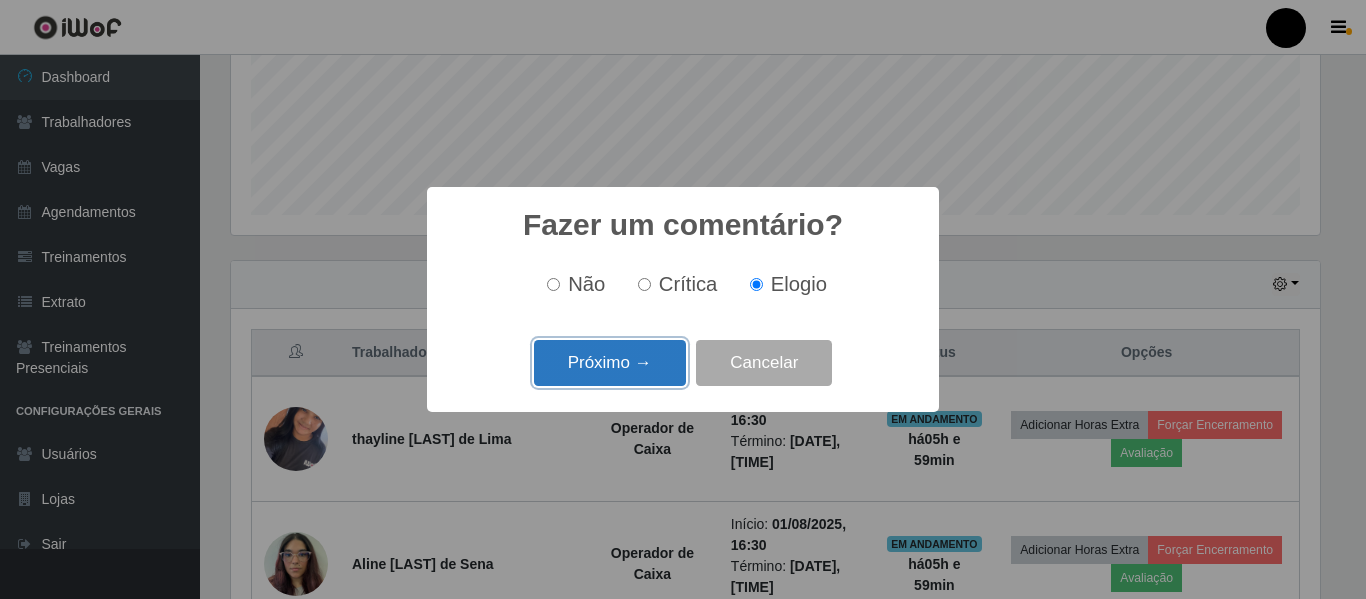 click on "Próximo →" at bounding box center [610, 363] 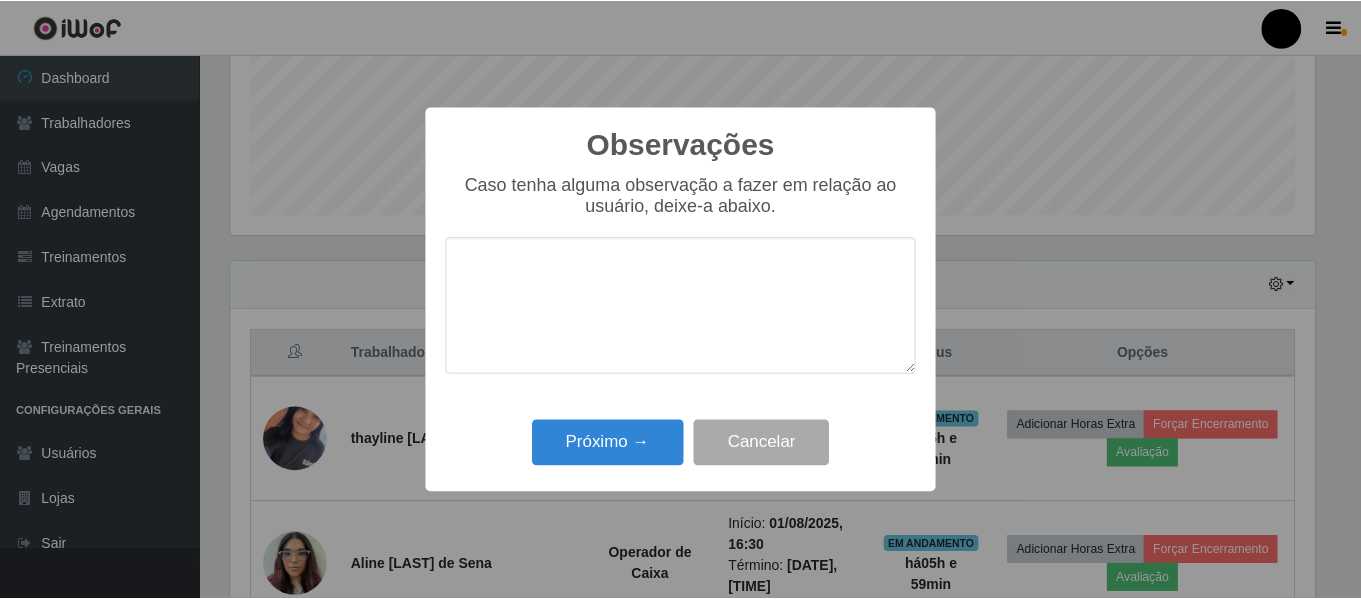 scroll, scrollTop: 999585, scrollLeft: 998911, axis: both 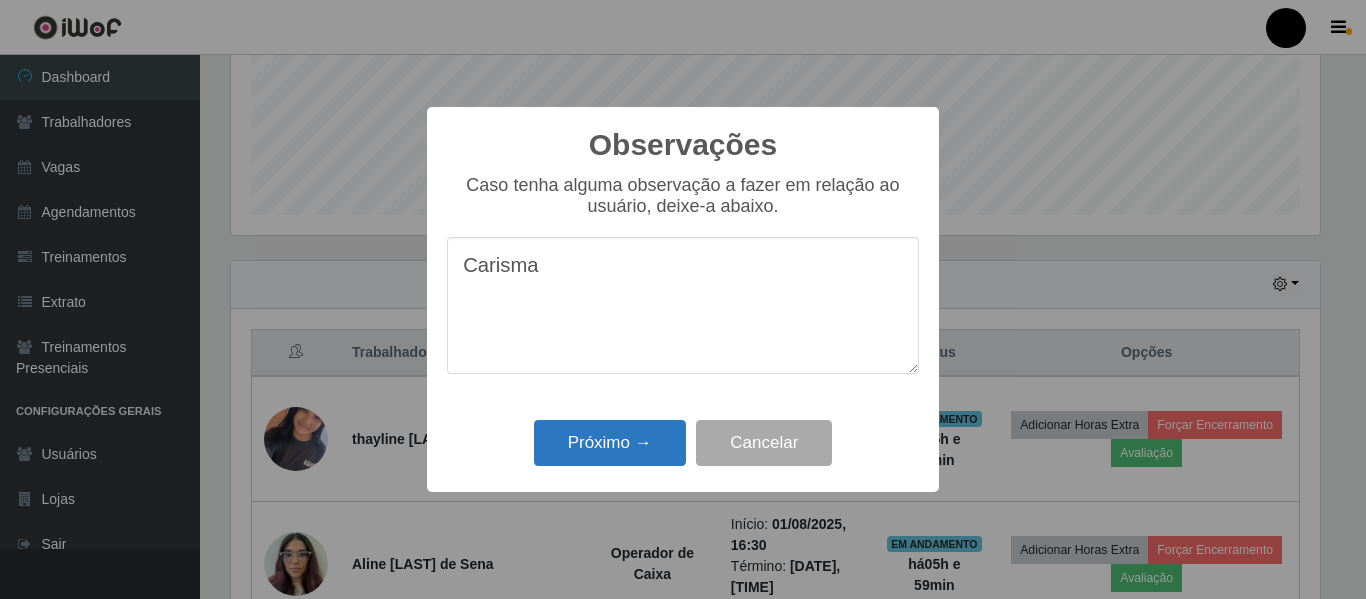 type on "Carisma" 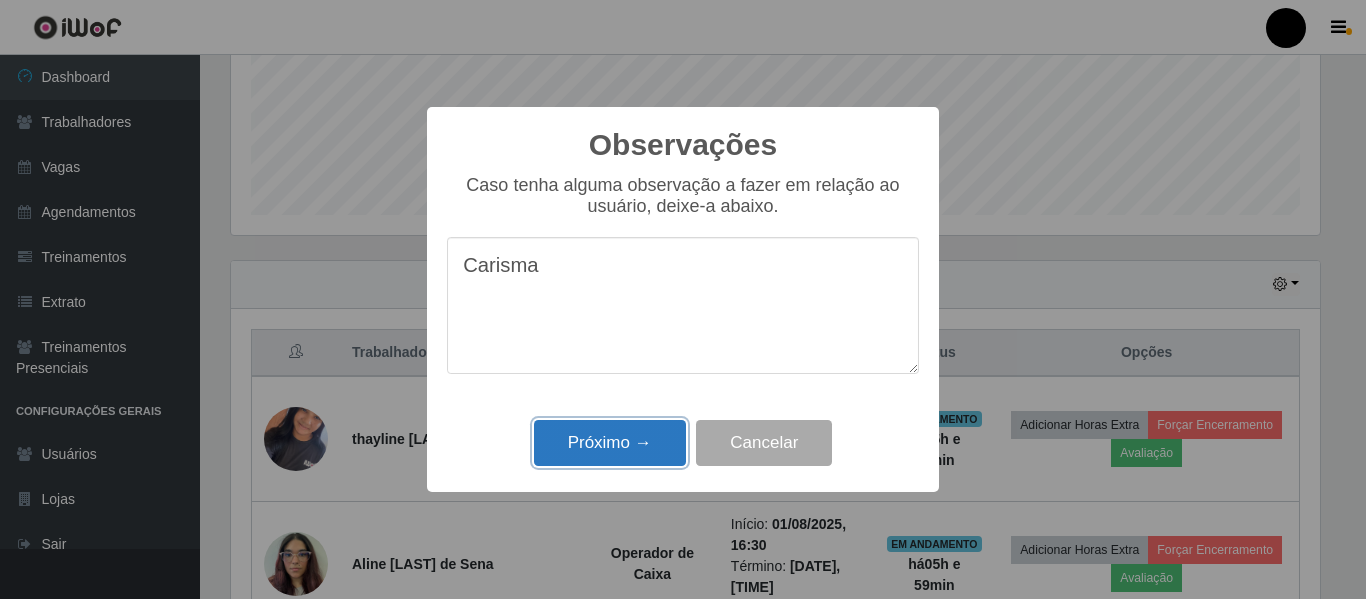 click on "Próximo →" at bounding box center [610, 443] 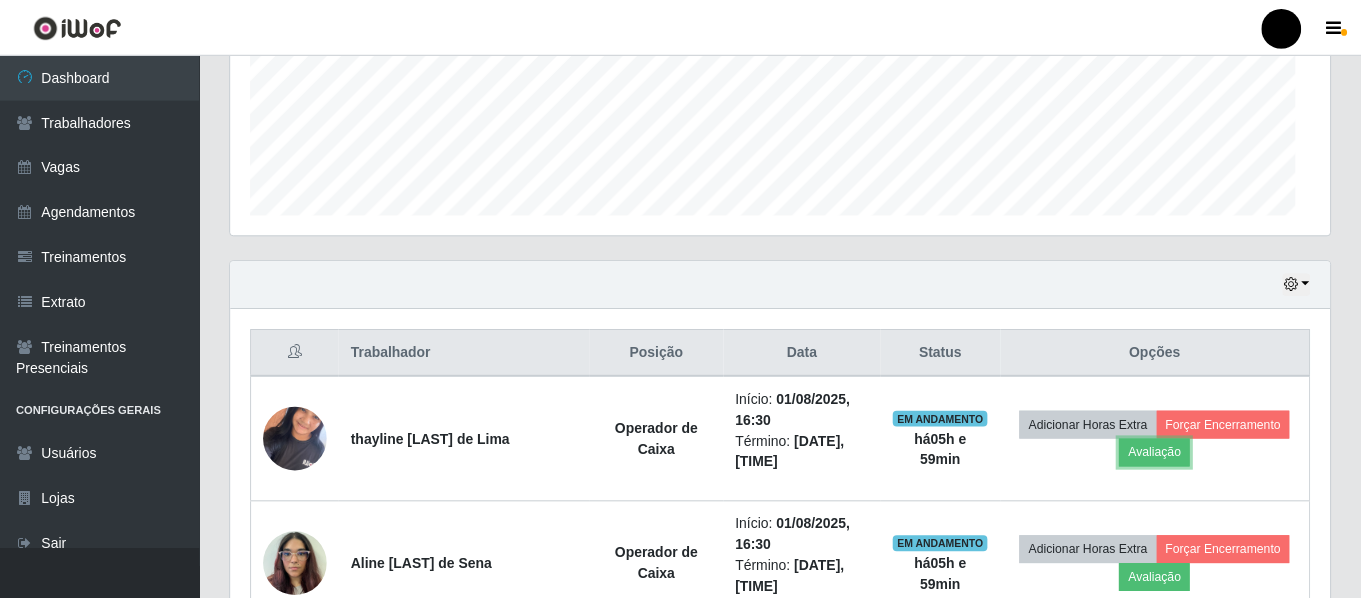 scroll, scrollTop: 999585, scrollLeft: 998901, axis: both 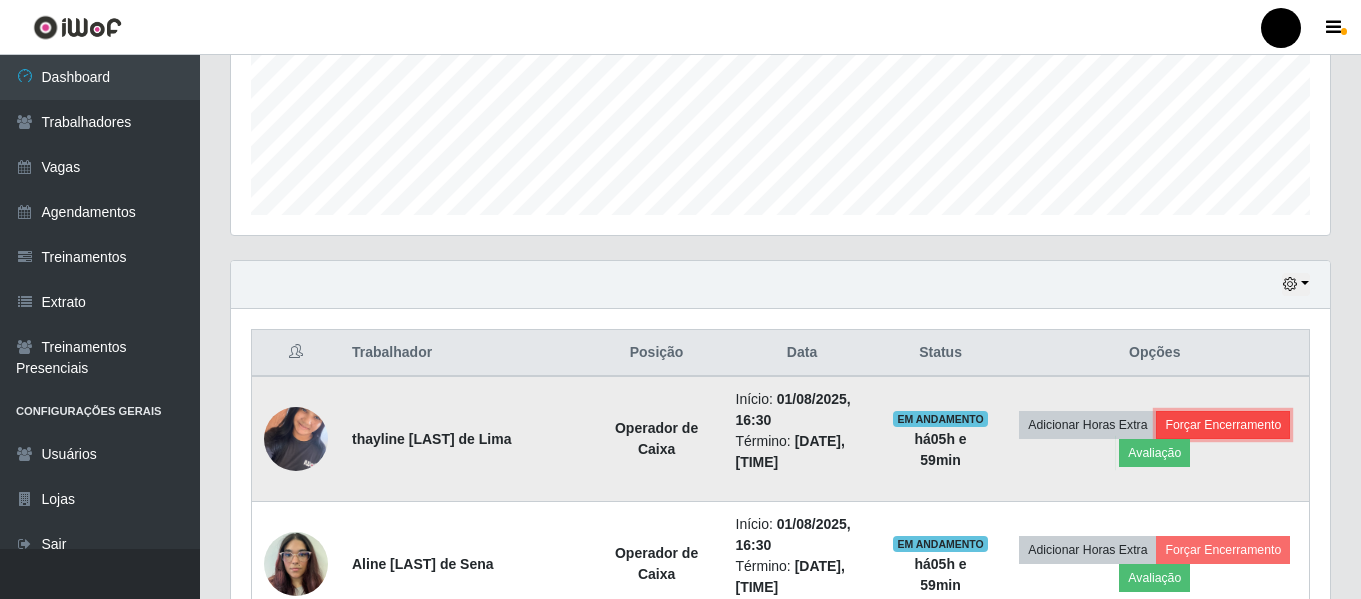 click on "Forçar Encerramento" at bounding box center (1223, 425) 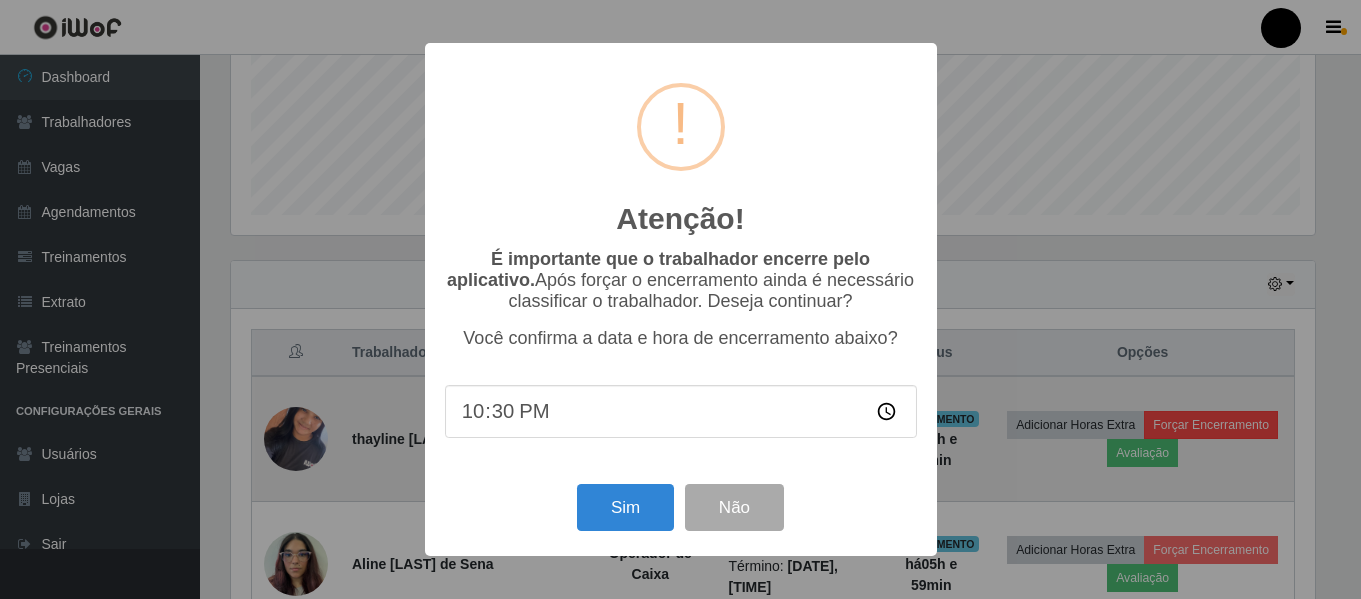 scroll, scrollTop: 999585, scrollLeft: 998911, axis: both 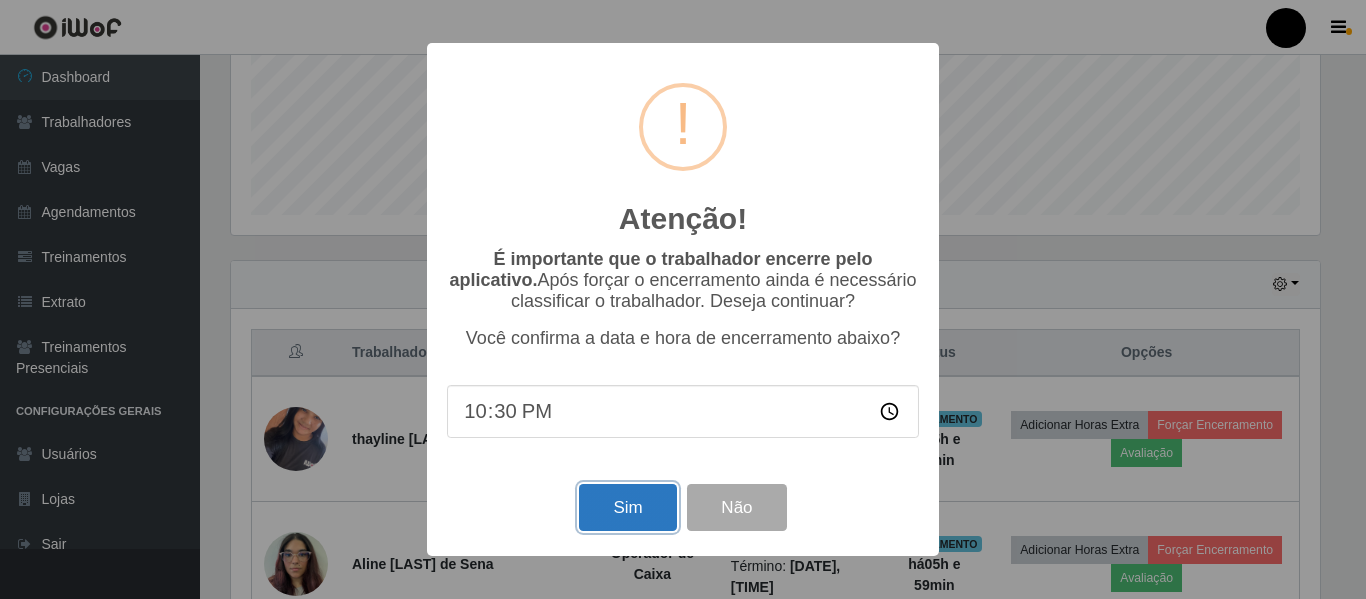 click on "Sim" at bounding box center (627, 507) 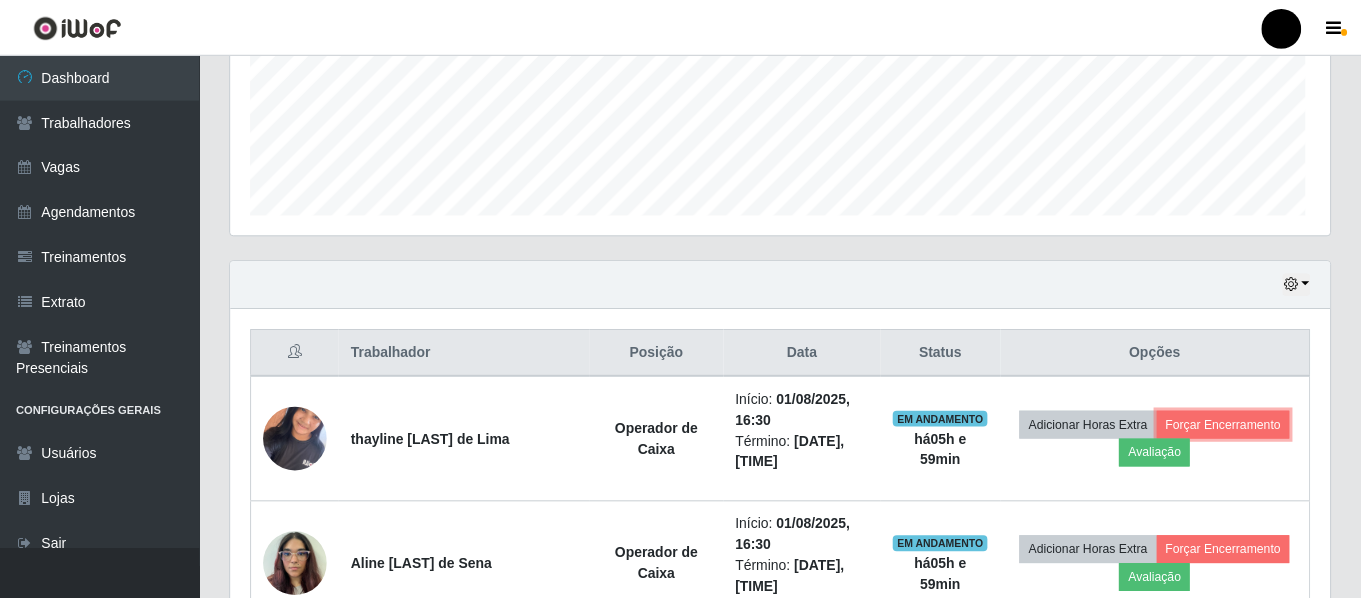 scroll, scrollTop: 999585, scrollLeft: 998901, axis: both 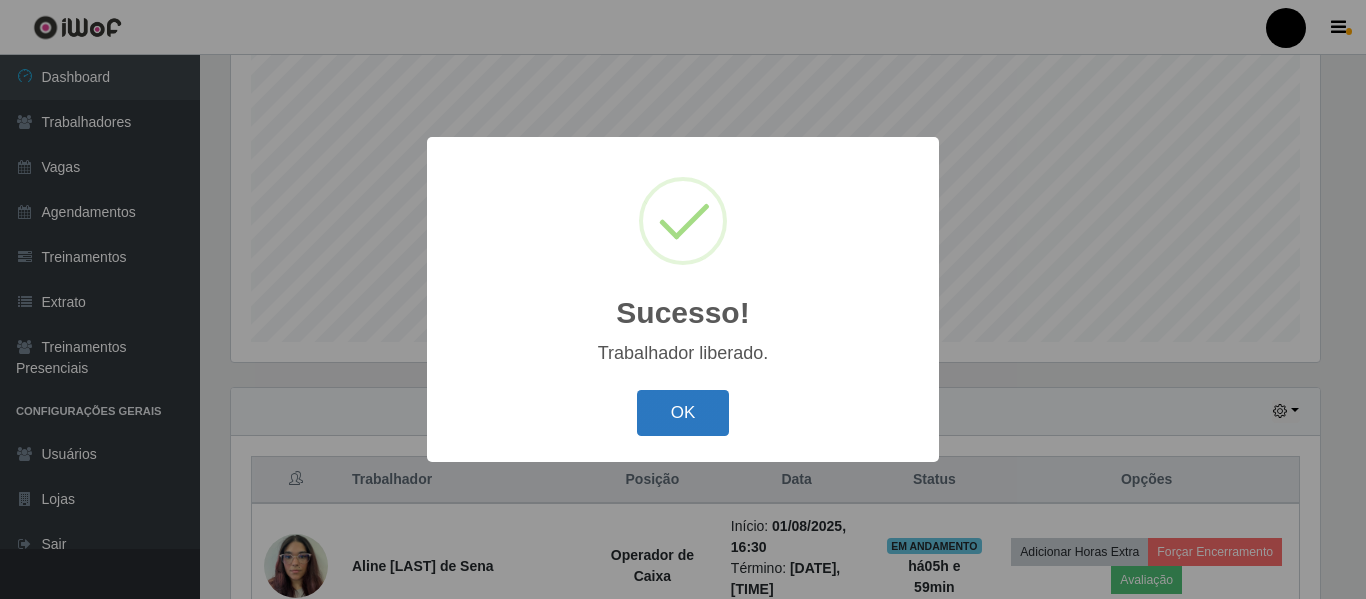 click on "OK" at bounding box center [683, 413] 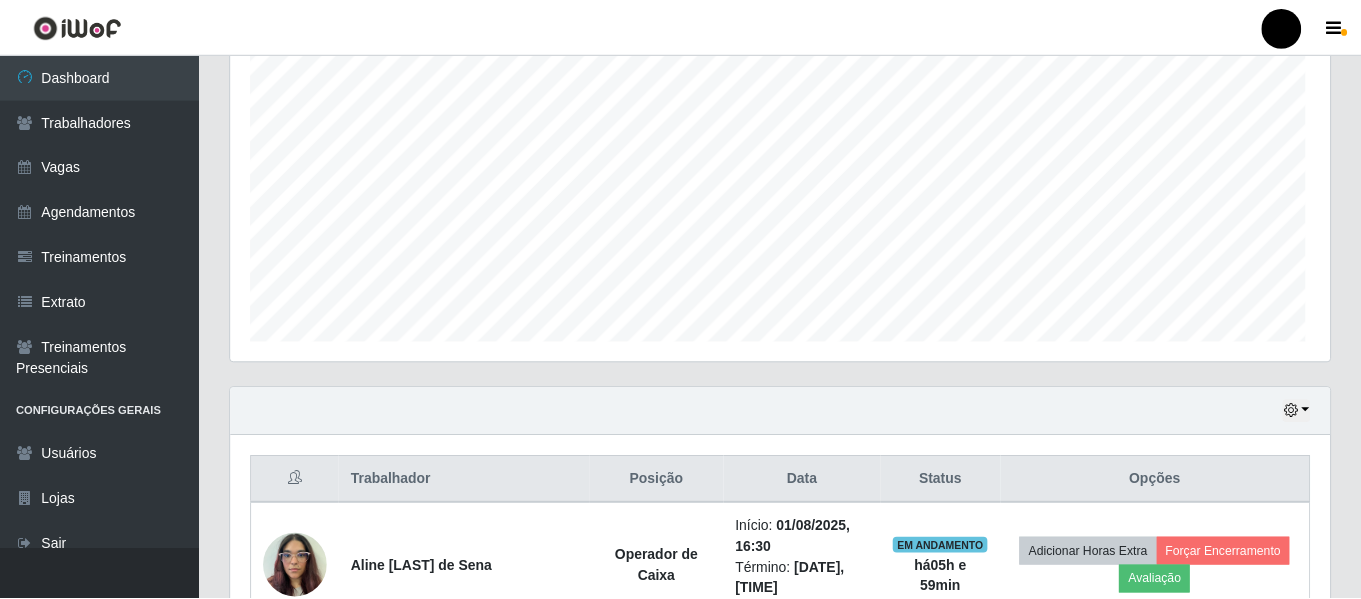 scroll, scrollTop: 999585, scrollLeft: 998901, axis: both 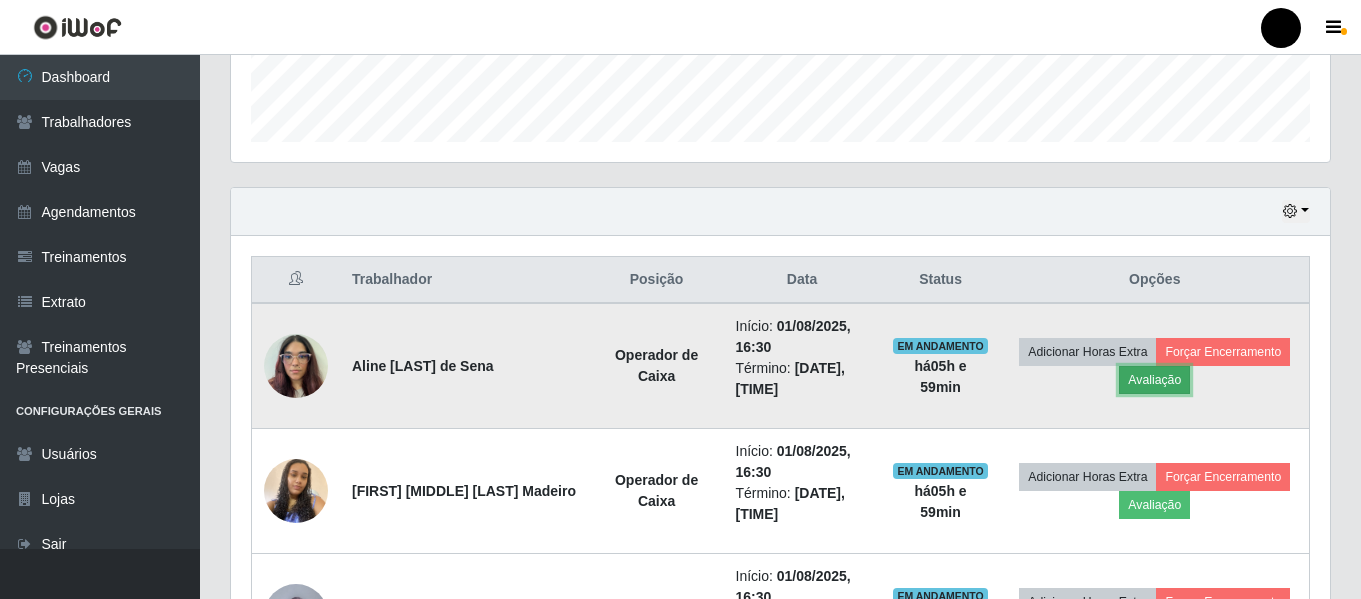 click on "Avaliação" at bounding box center [1154, 380] 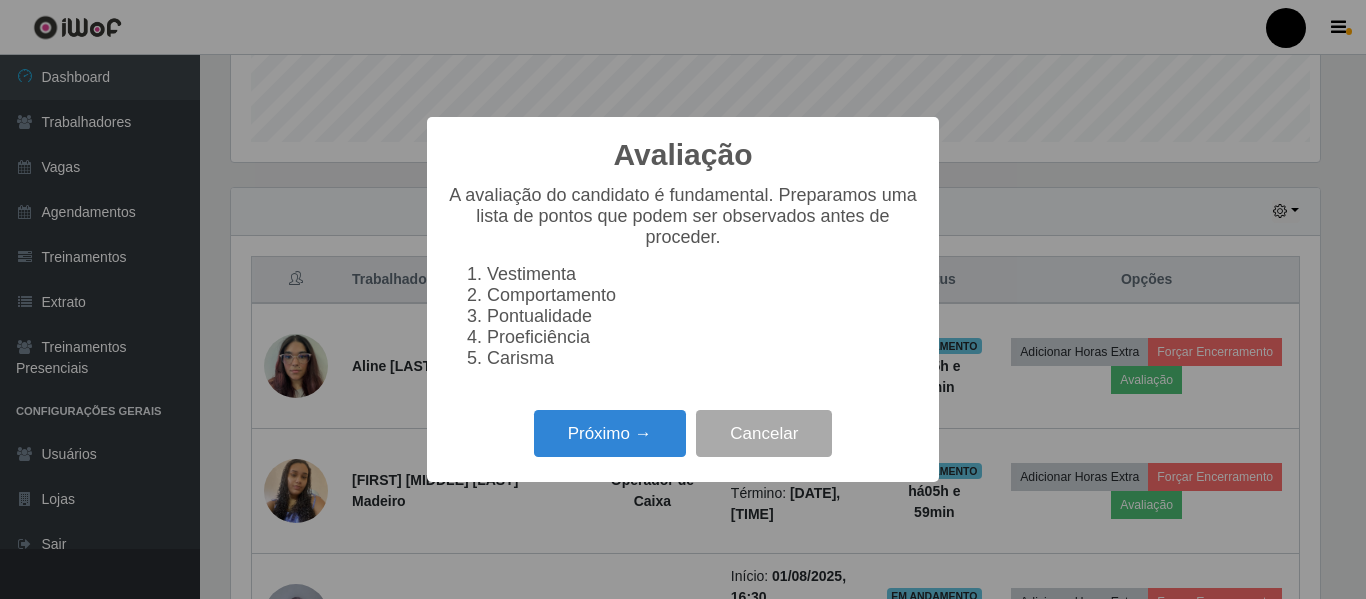 scroll, scrollTop: 999585, scrollLeft: 998911, axis: both 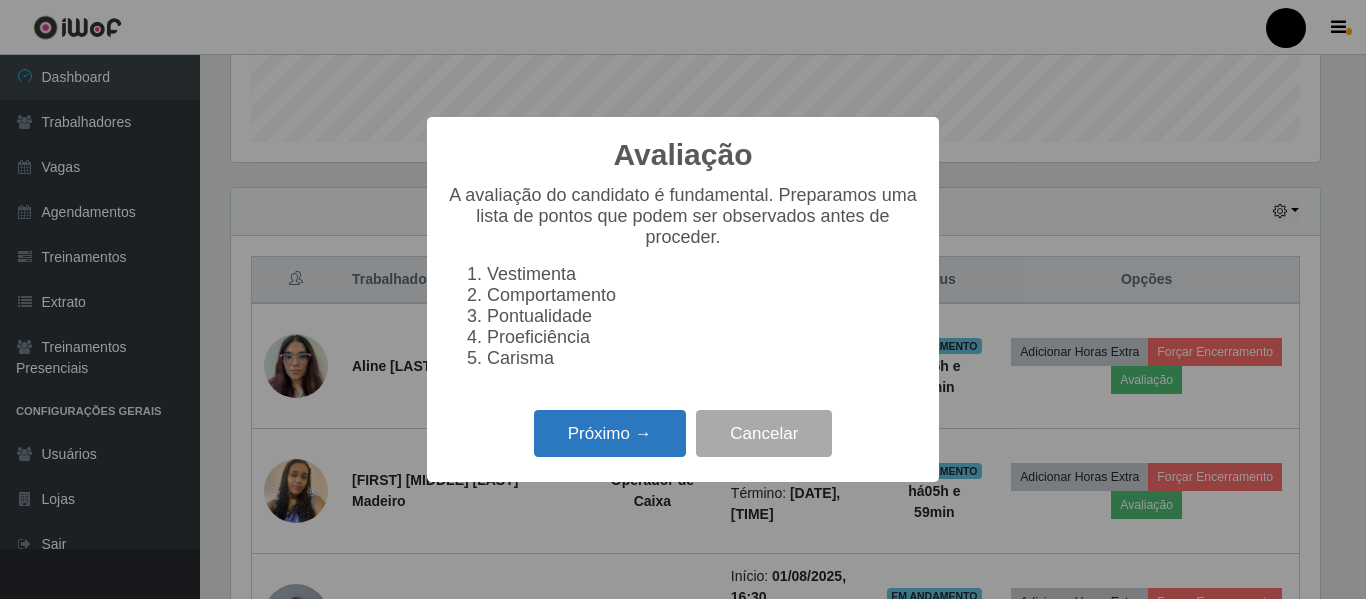 click on "Próximo →" at bounding box center (610, 433) 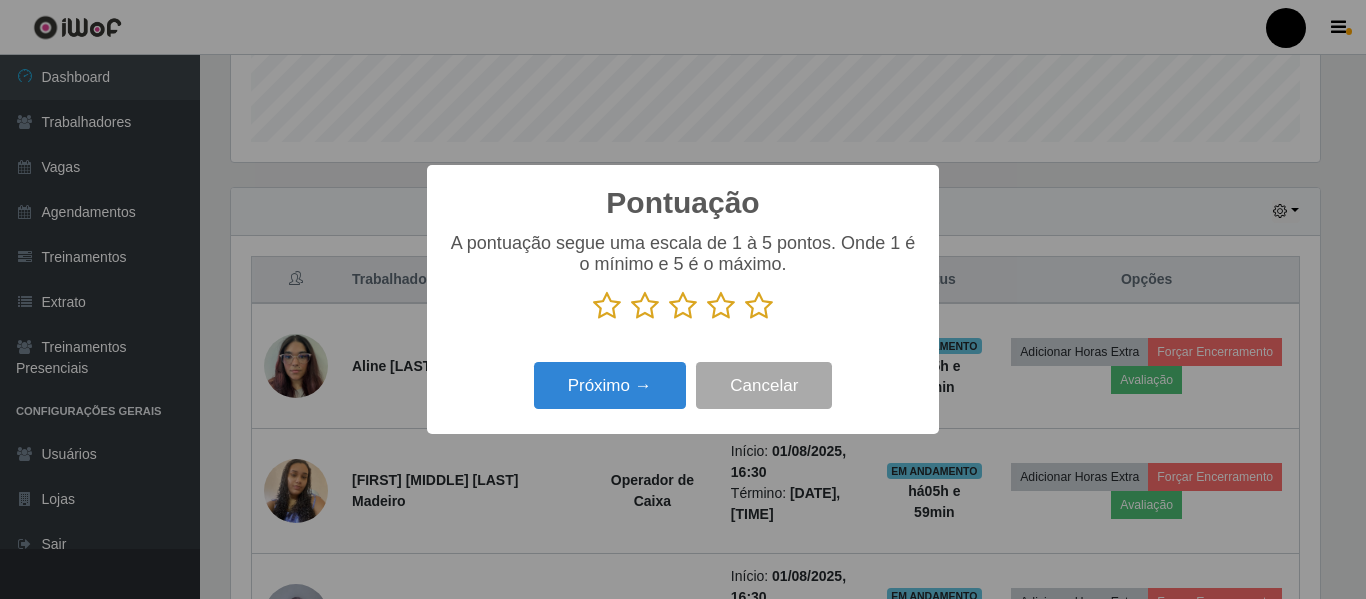 click at bounding box center (759, 306) 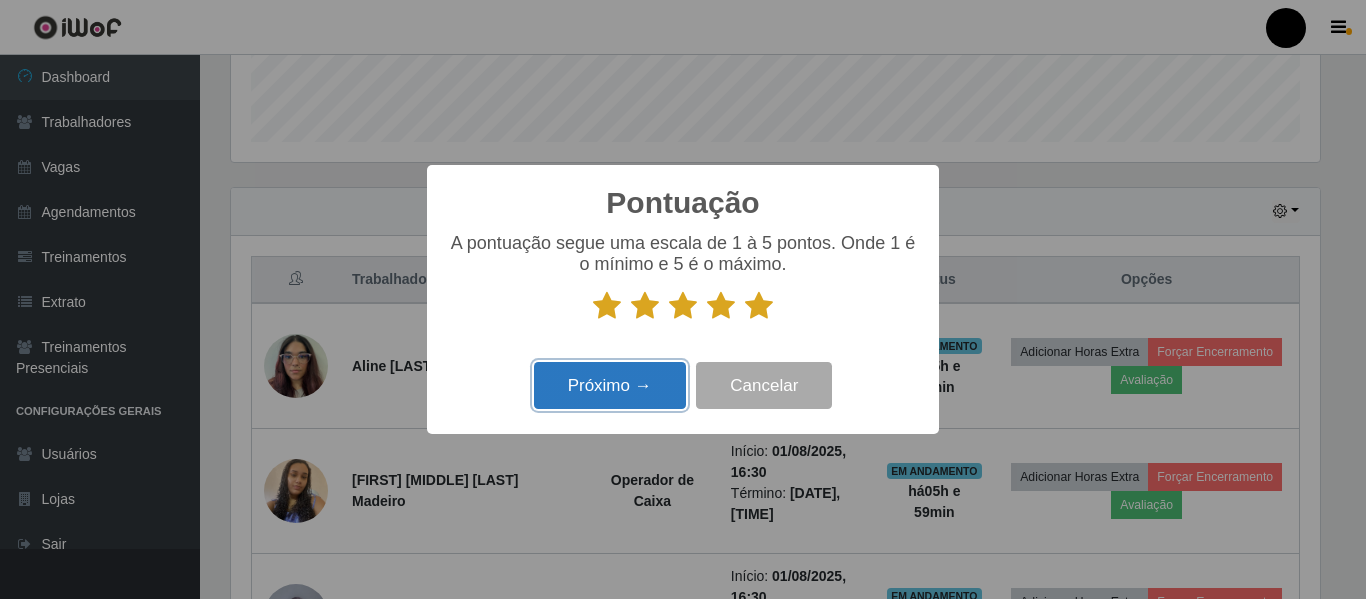 click on "Próximo →" at bounding box center (610, 385) 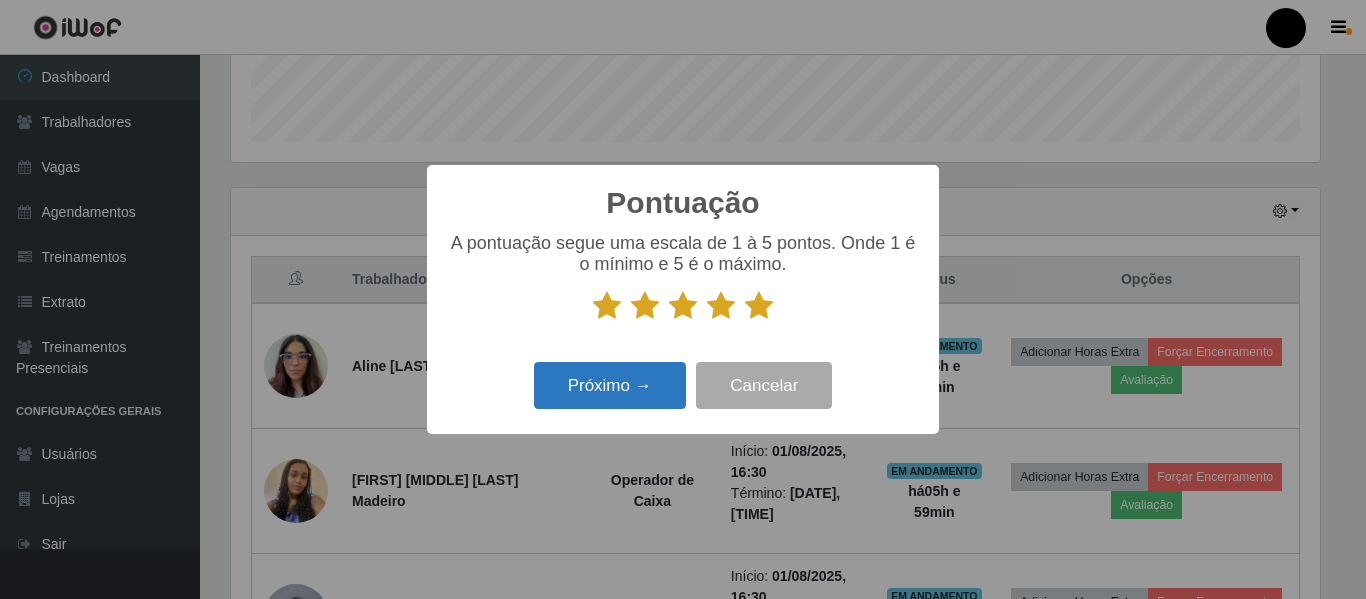 scroll, scrollTop: 999585, scrollLeft: 998911, axis: both 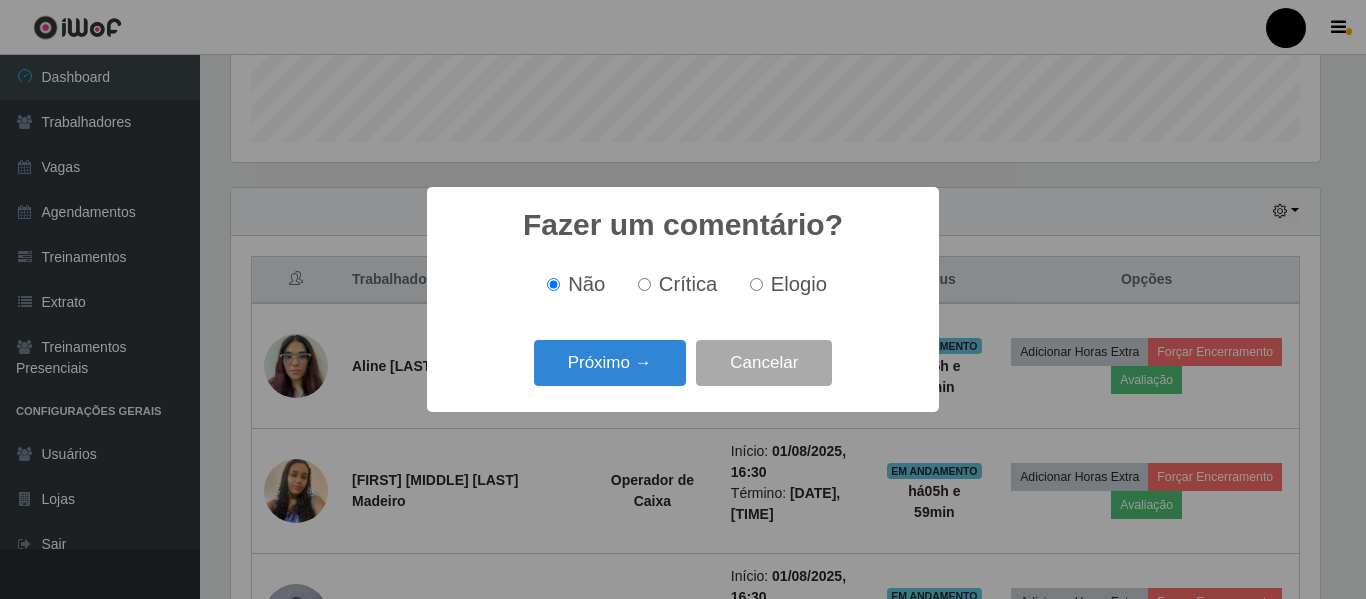 click on "Elogio" at bounding box center (756, 284) 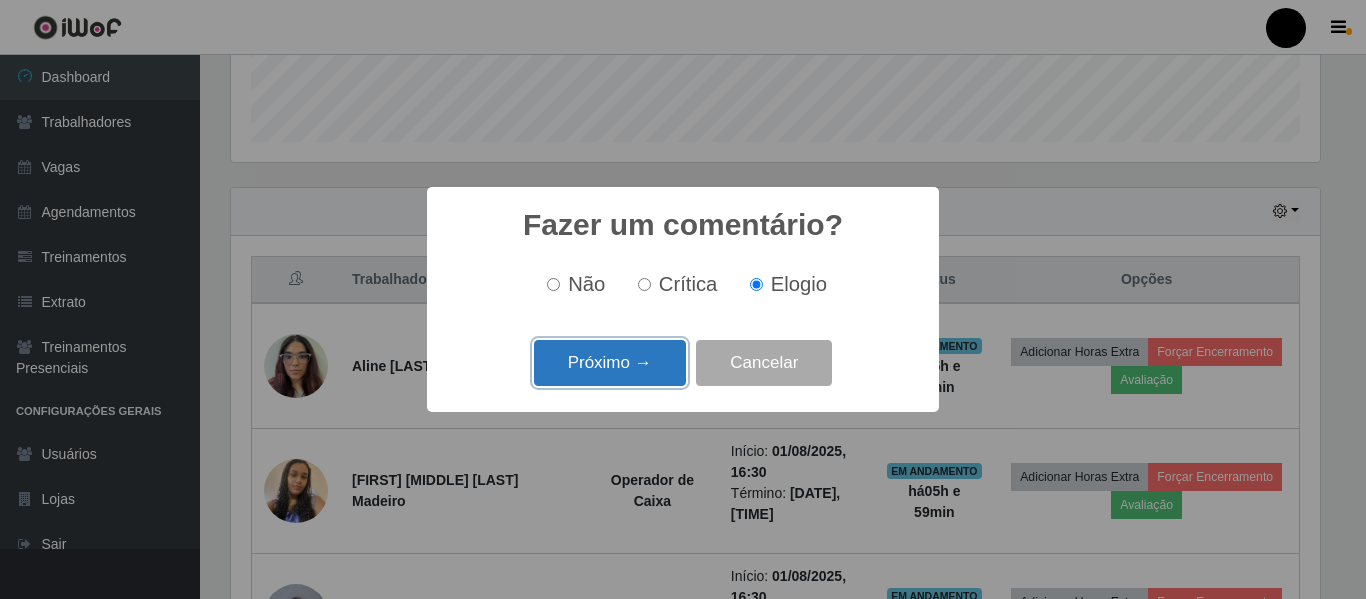 click on "Próximo →" at bounding box center [610, 363] 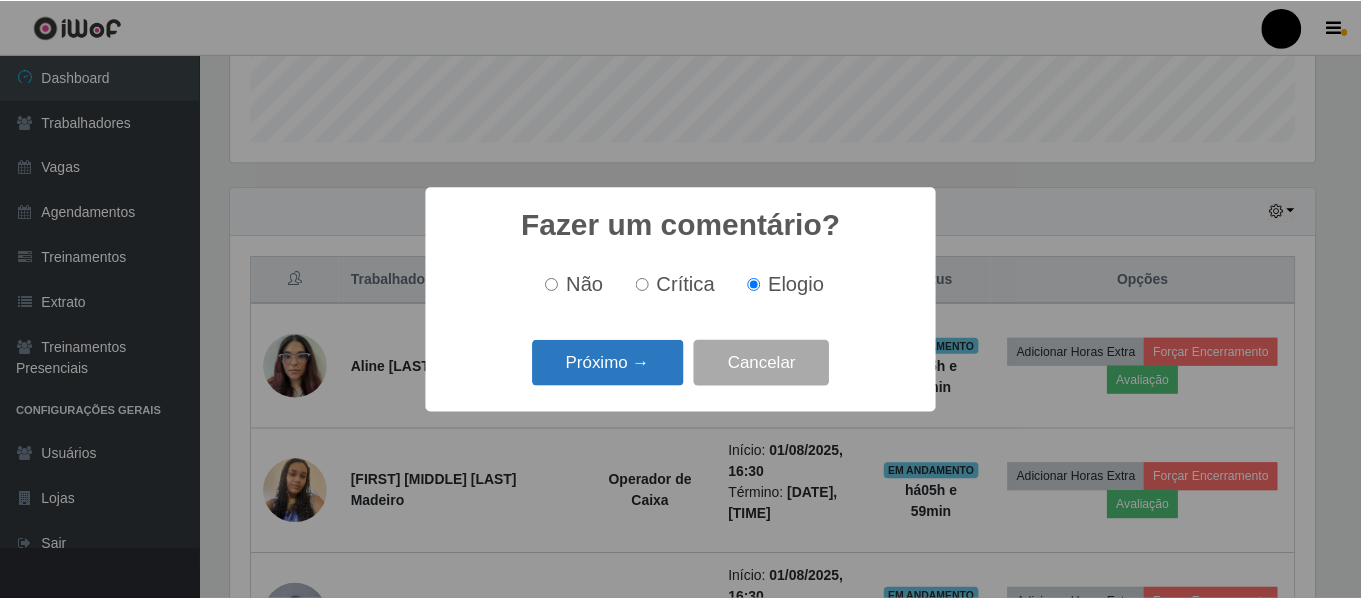 scroll, scrollTop: 999585, scrollLeft: 998911, axis: both 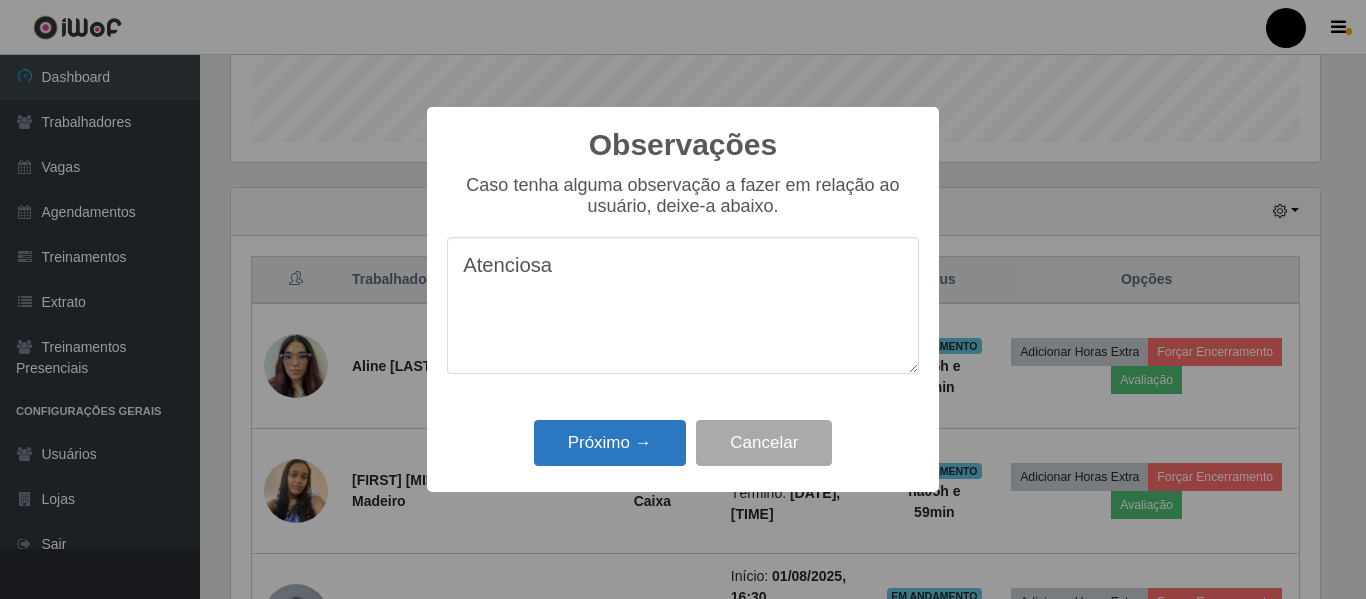 type on "Atenciosa" 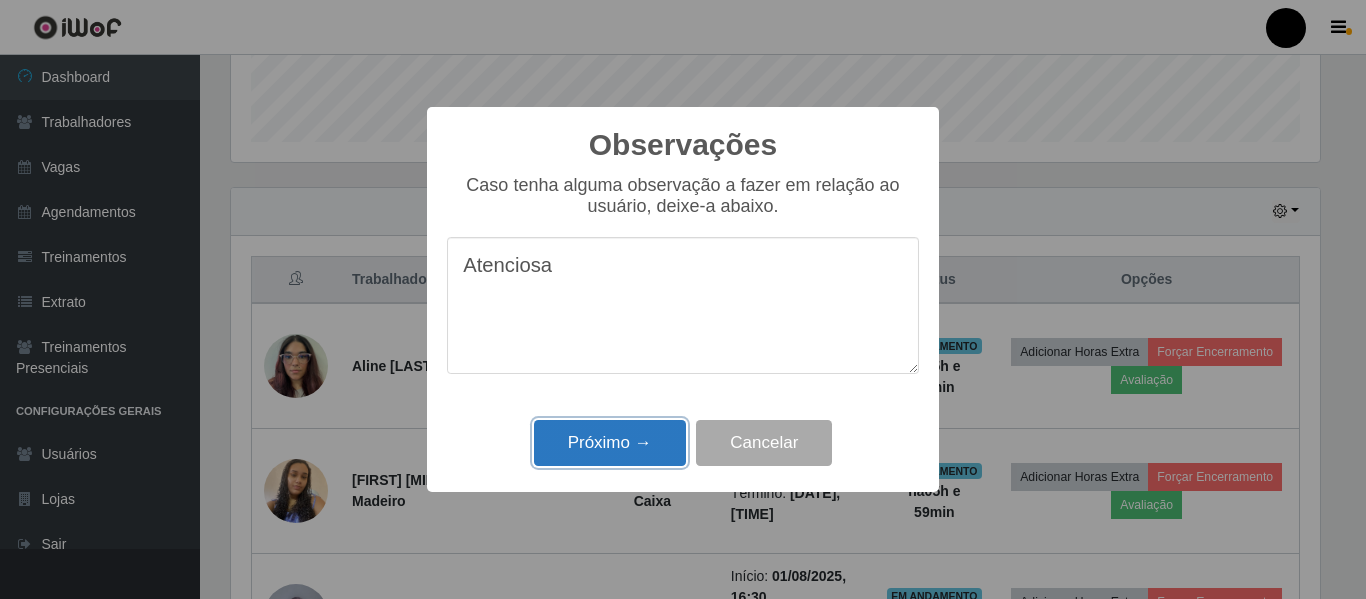 click on "Próximo →" at bounding box center [610, 443] 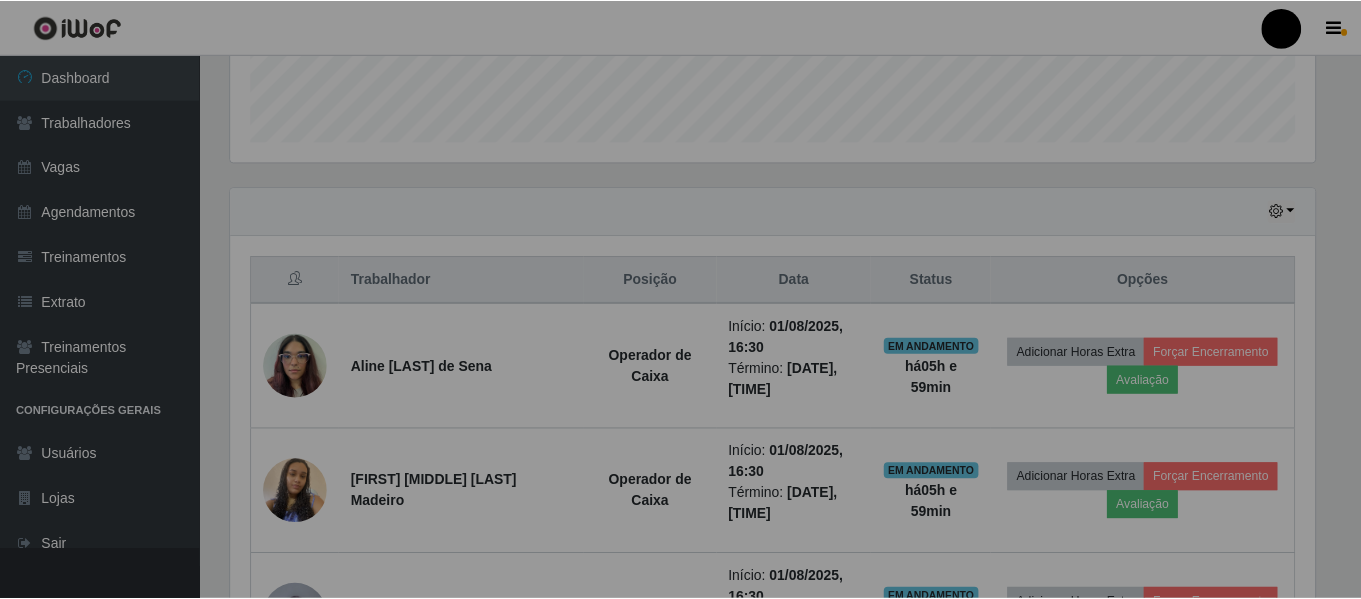 scroll, scrollTop: 999585, scrollLeft: 998901, axis: both 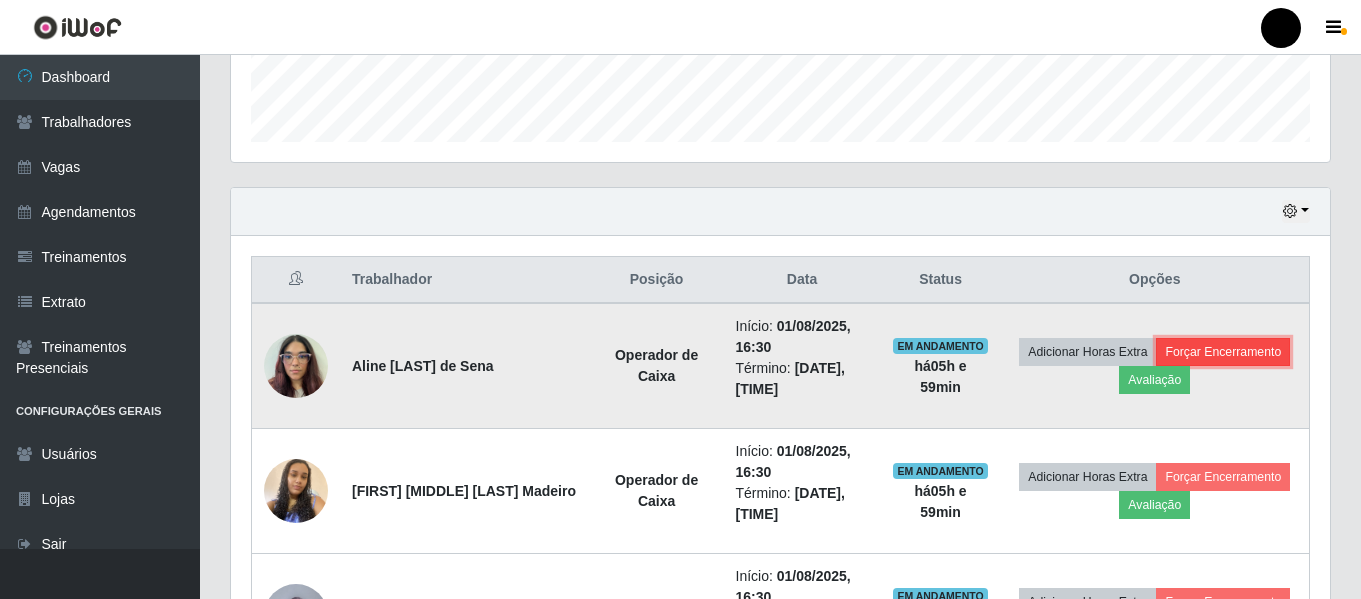 click on "Forçar Encerramento" at bounding box center (1223, 352) 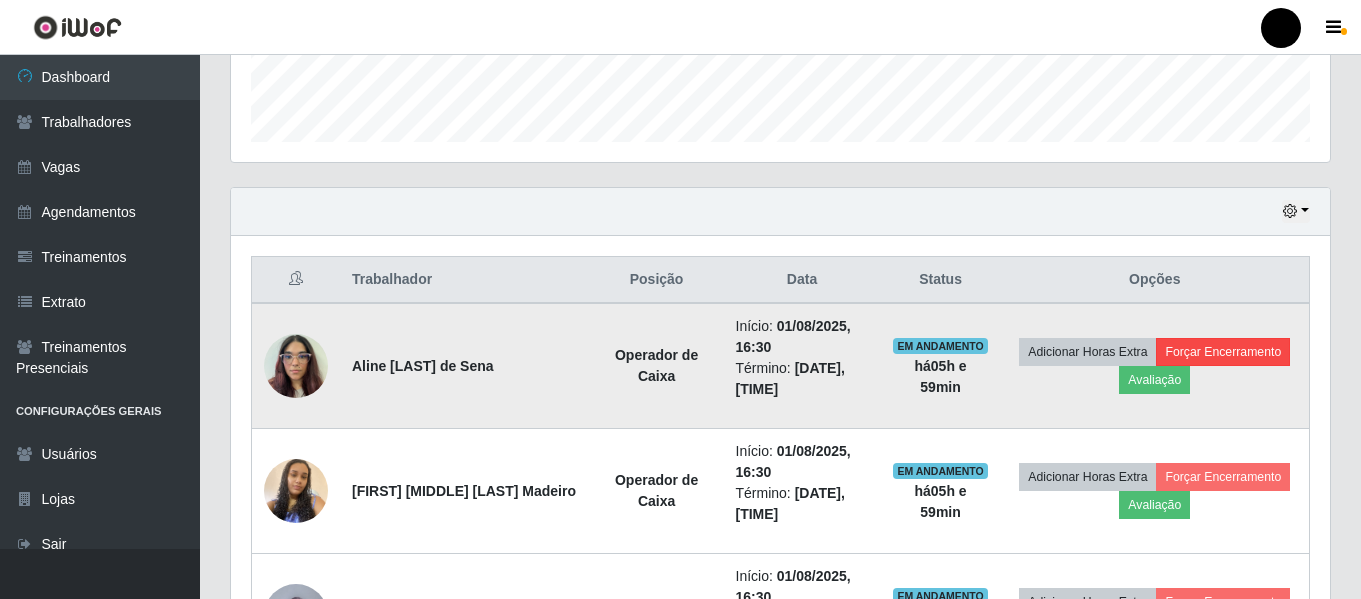 scroll, scrollTop: 999585, scrollLeft: 998911, axis: both 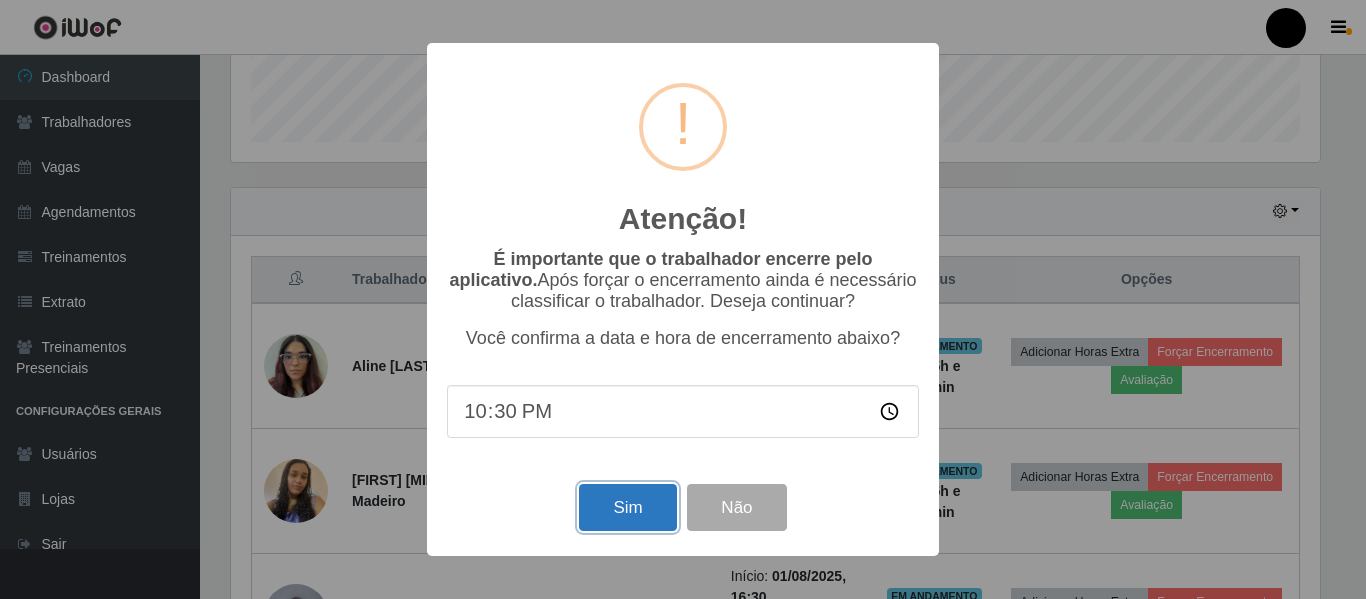 click on "Sim" at bounding box center [627, 507] 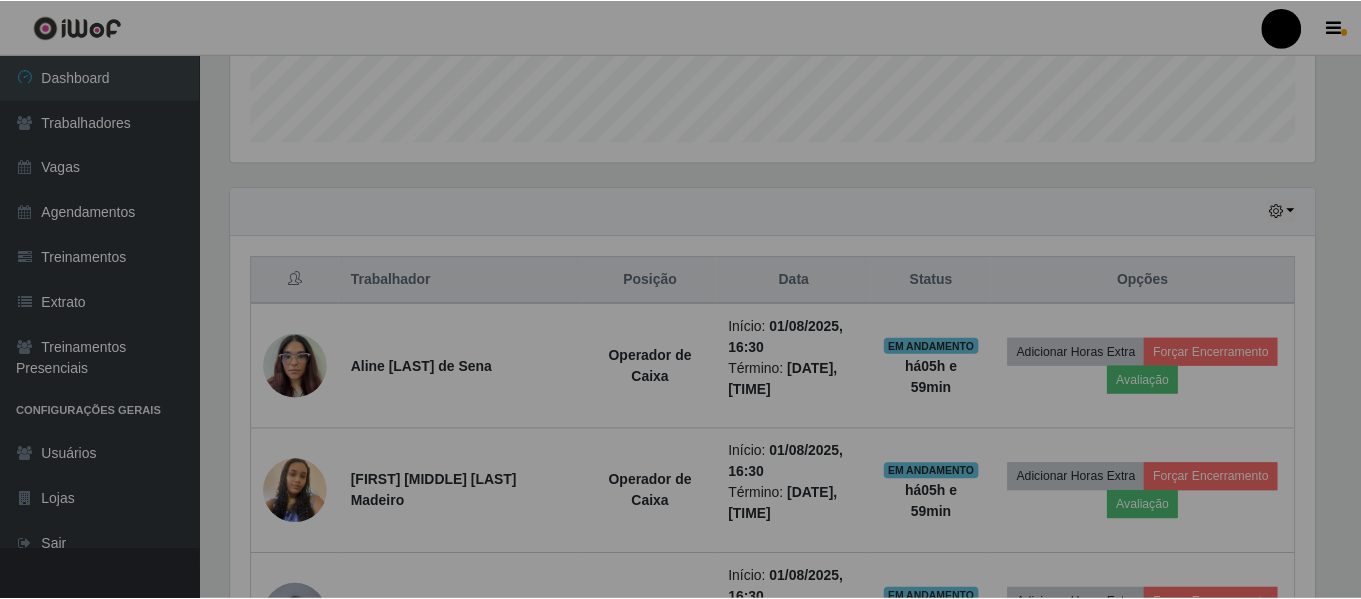 scroll, scrollTop: 999585, scrollLeft: 998901, axis: both 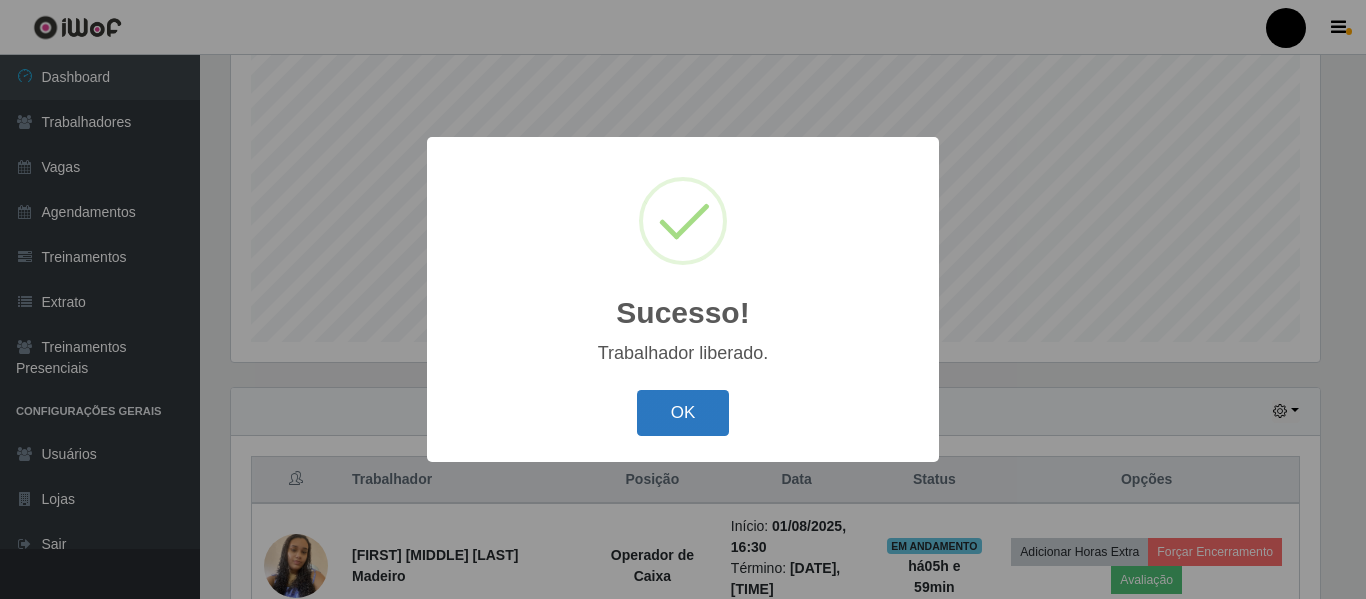 click on "OK" at bounding box center [683, 413] 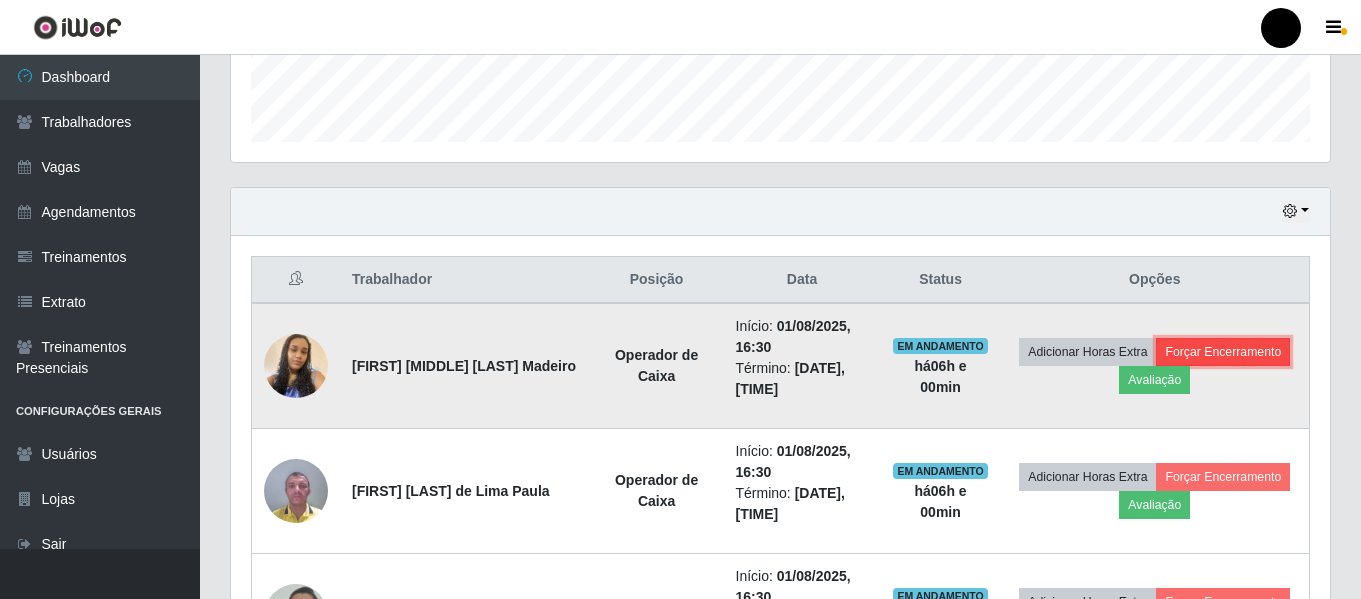 click on "Forçar Encerramento" at bounding box center [1223, 352] 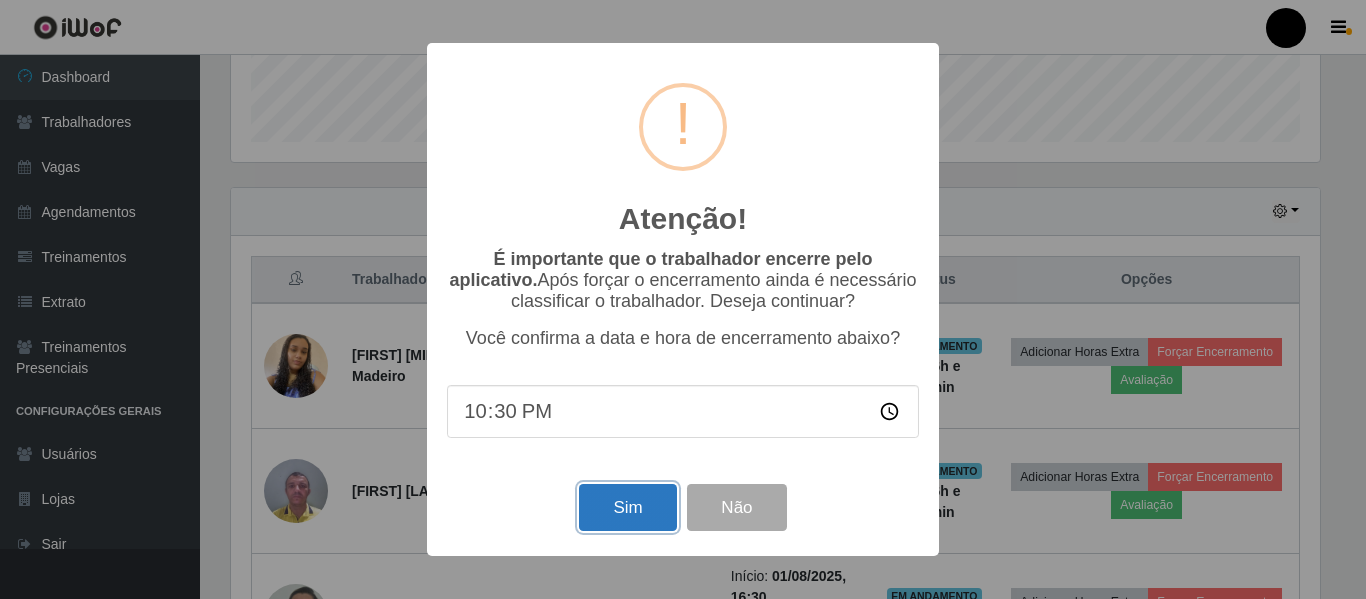 click on "Sim" at bounding box center (627, 507) 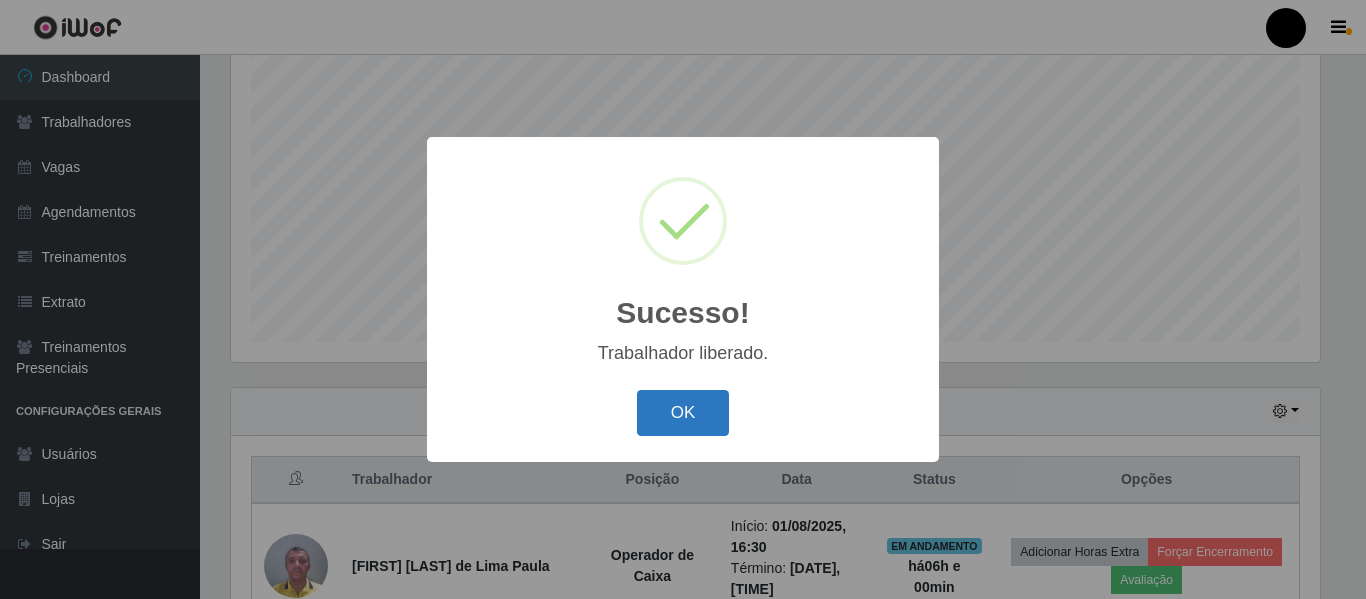 click on "OK" at bounding box center (683, 413) 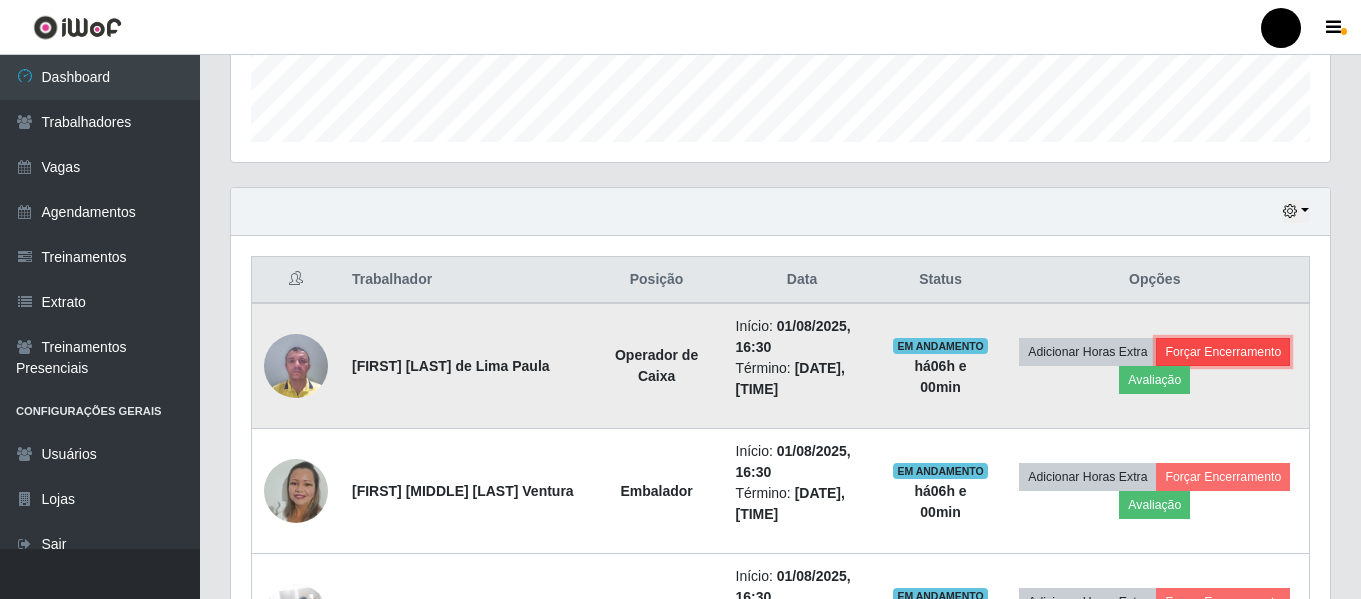 click on "Forçar Encerramento" at bounding box center [1223, 352] 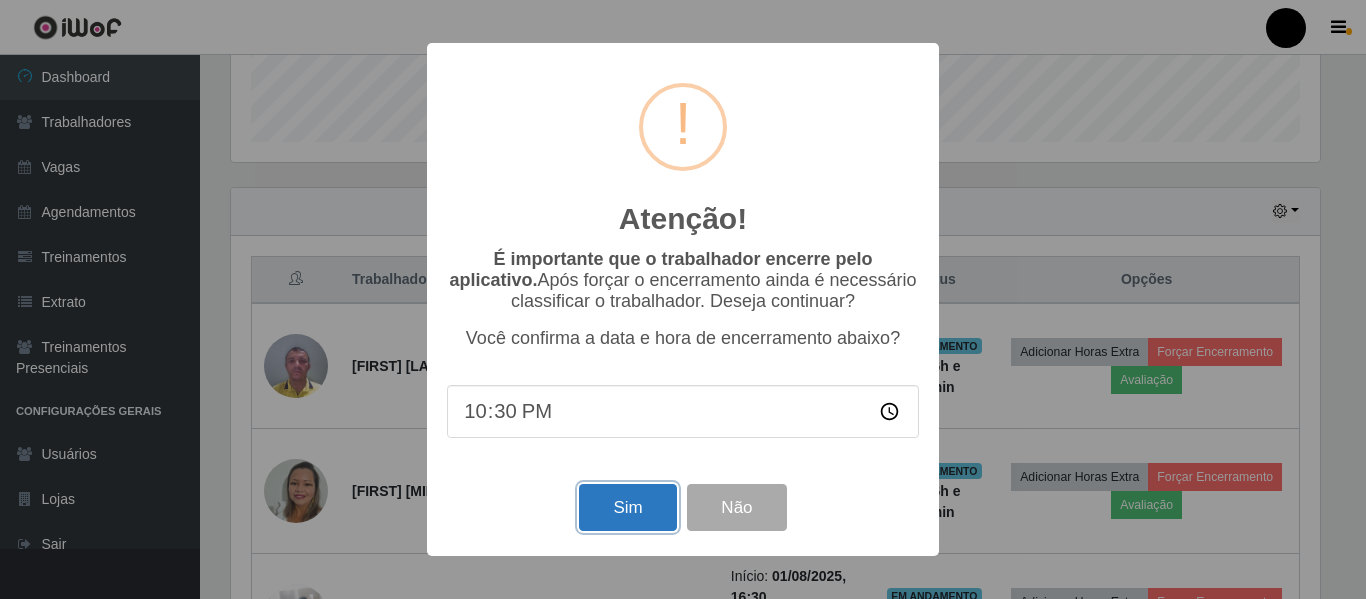click on "Sim" at bounding box center (627, 507) 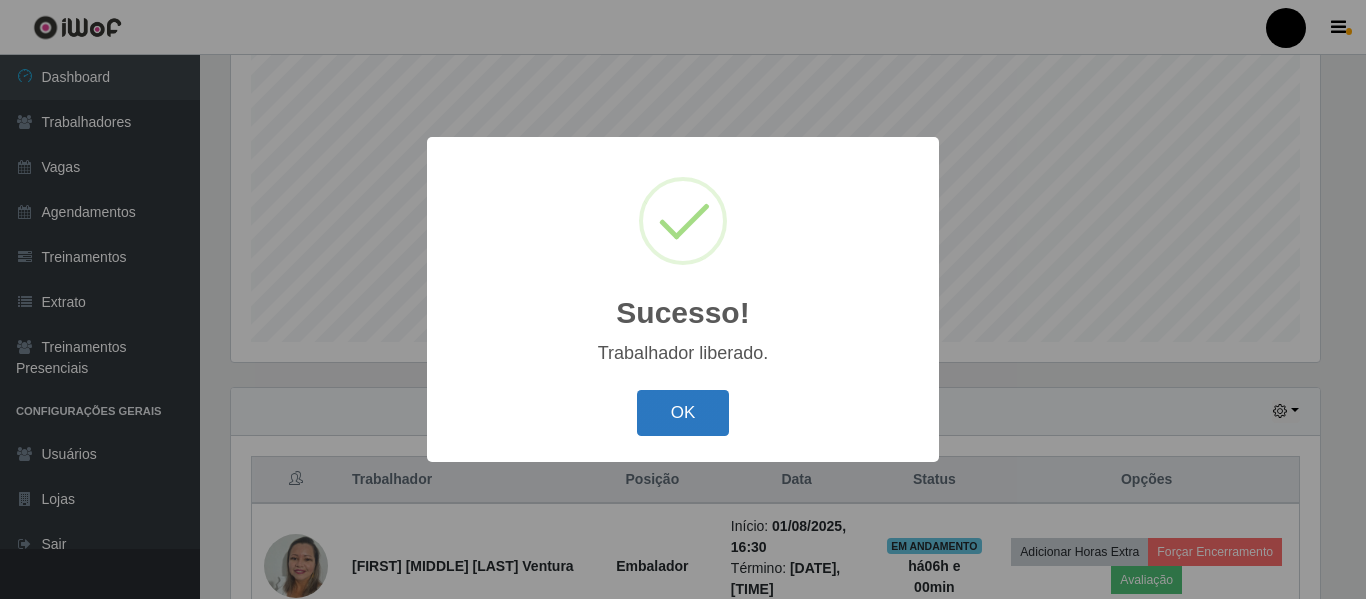 click on "OK" at bounding box center (683, 413) 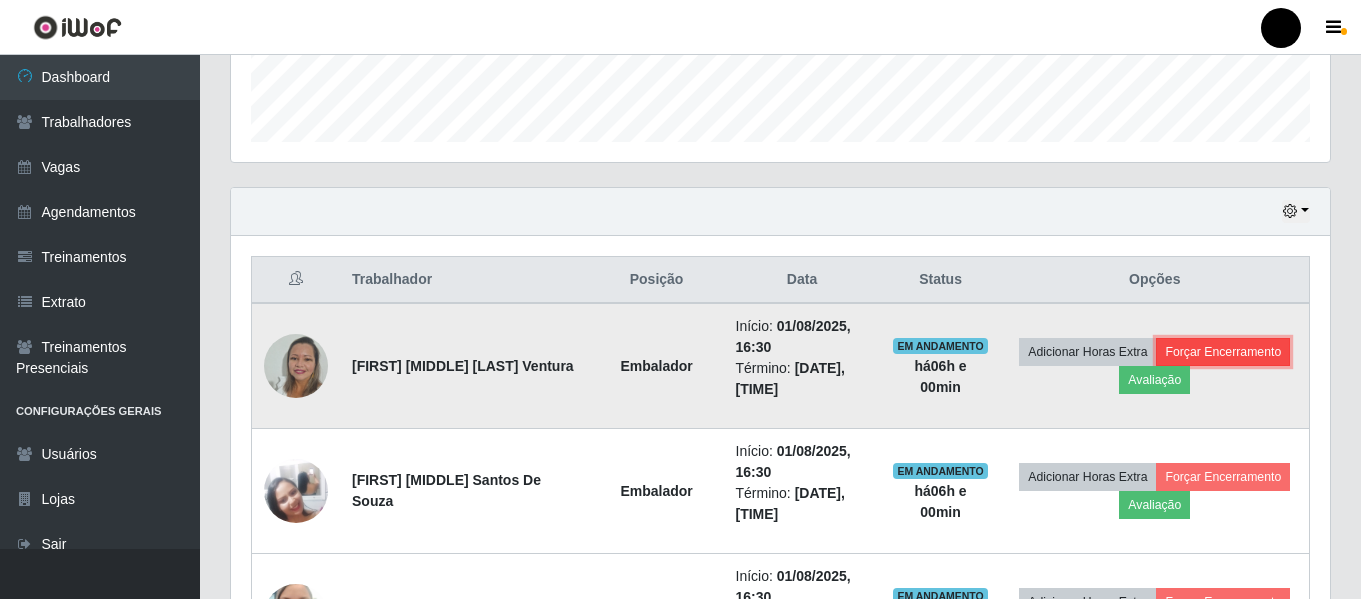 click on "Forçar Encerramento" at bounding box center [1223, 352] 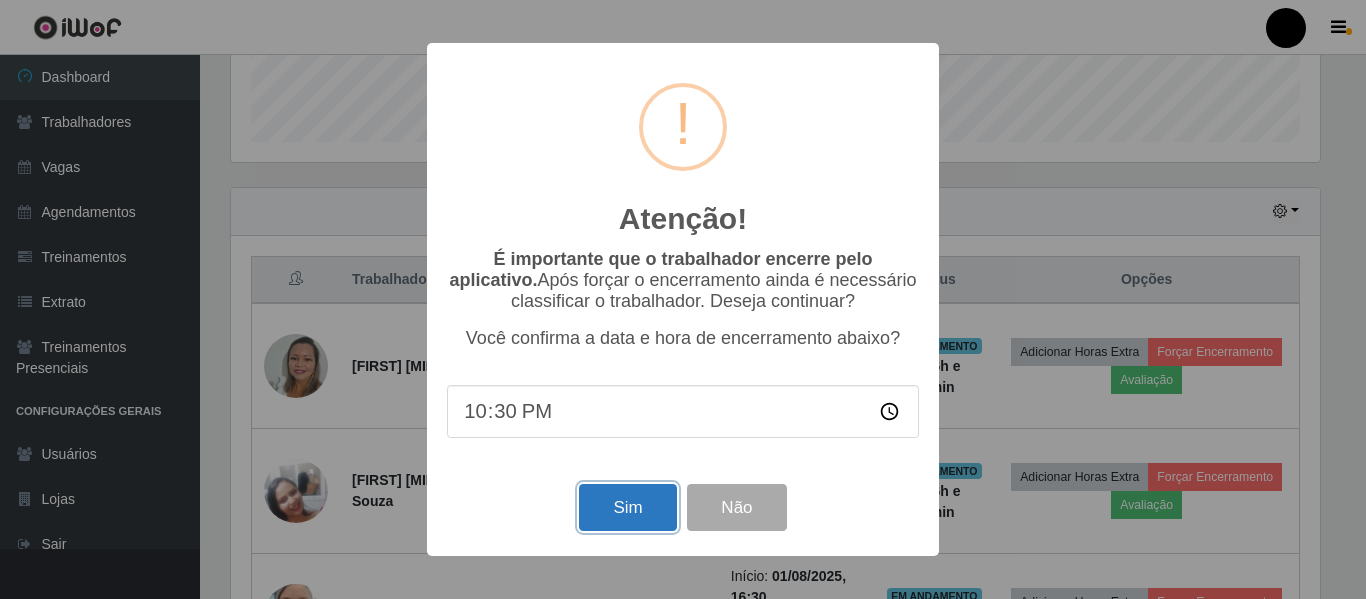 click on "Sim" at bounding box center [627, 507] 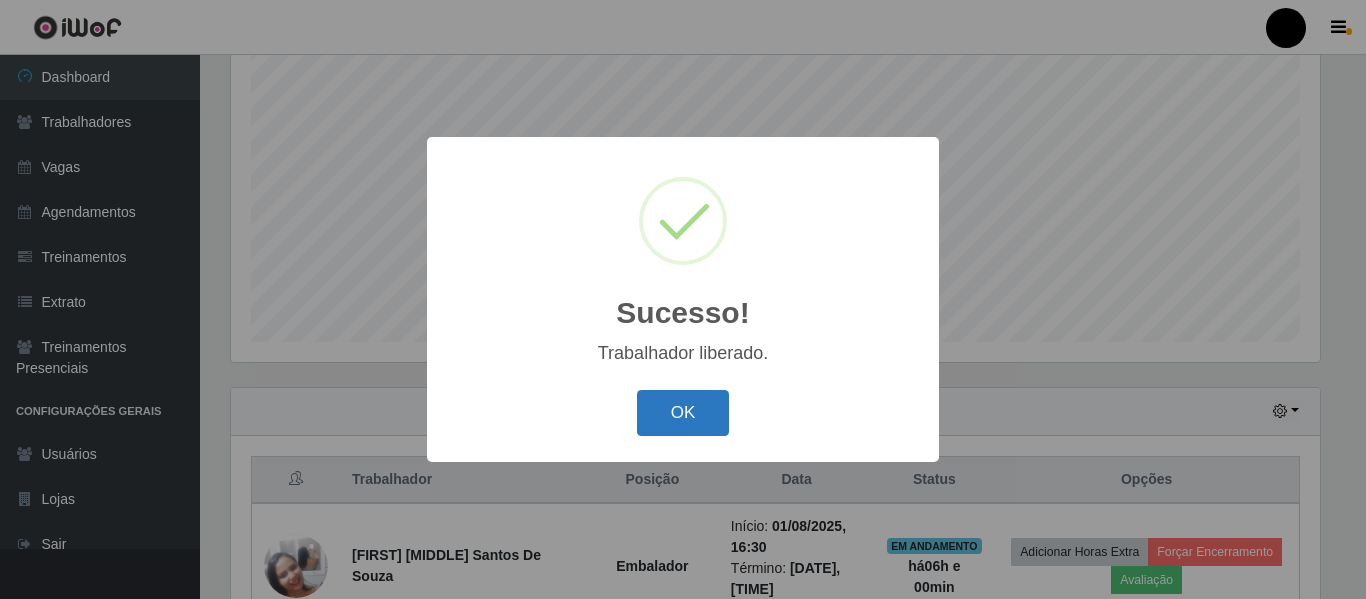 click on "OK" at bounding box center (683, 413) 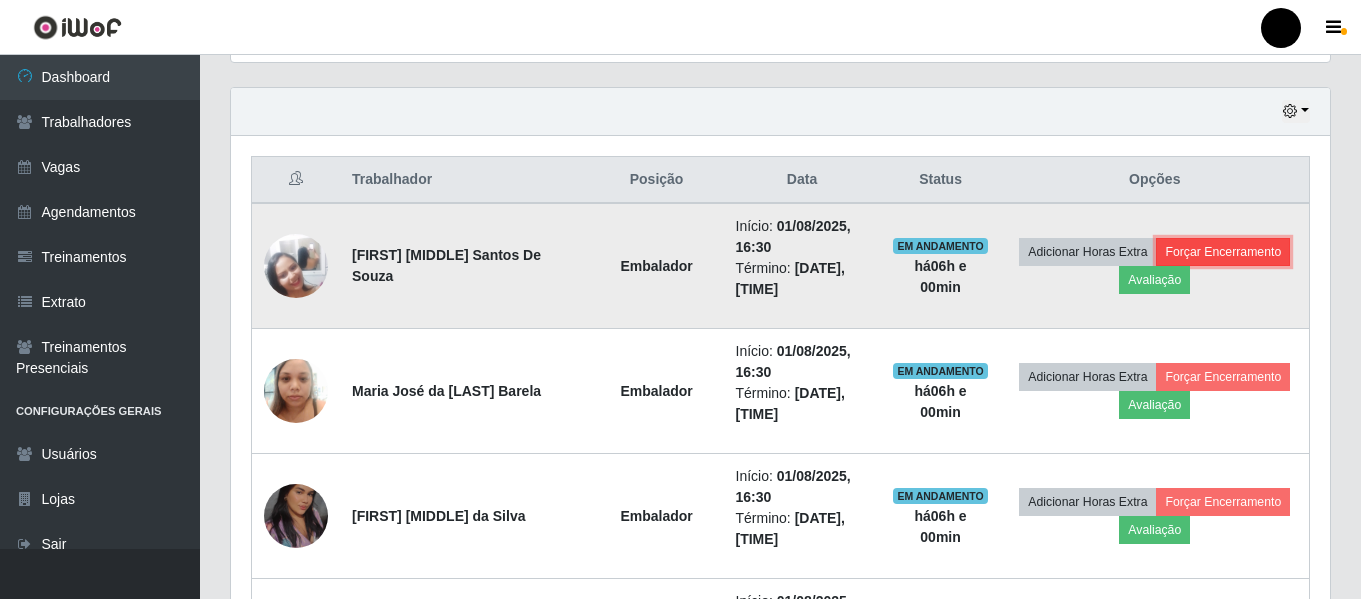 click on "Forçar Encerramento" at bounding box center (1223, 252) 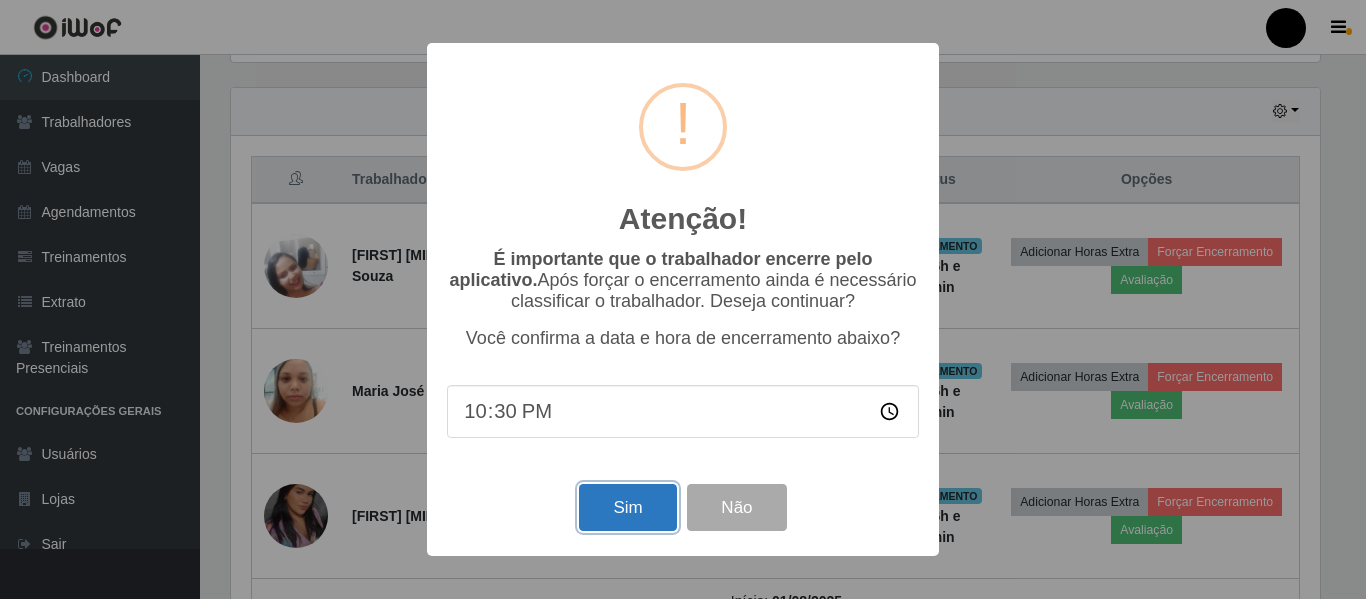 click on "Sim" at bounding box center [627, 507] 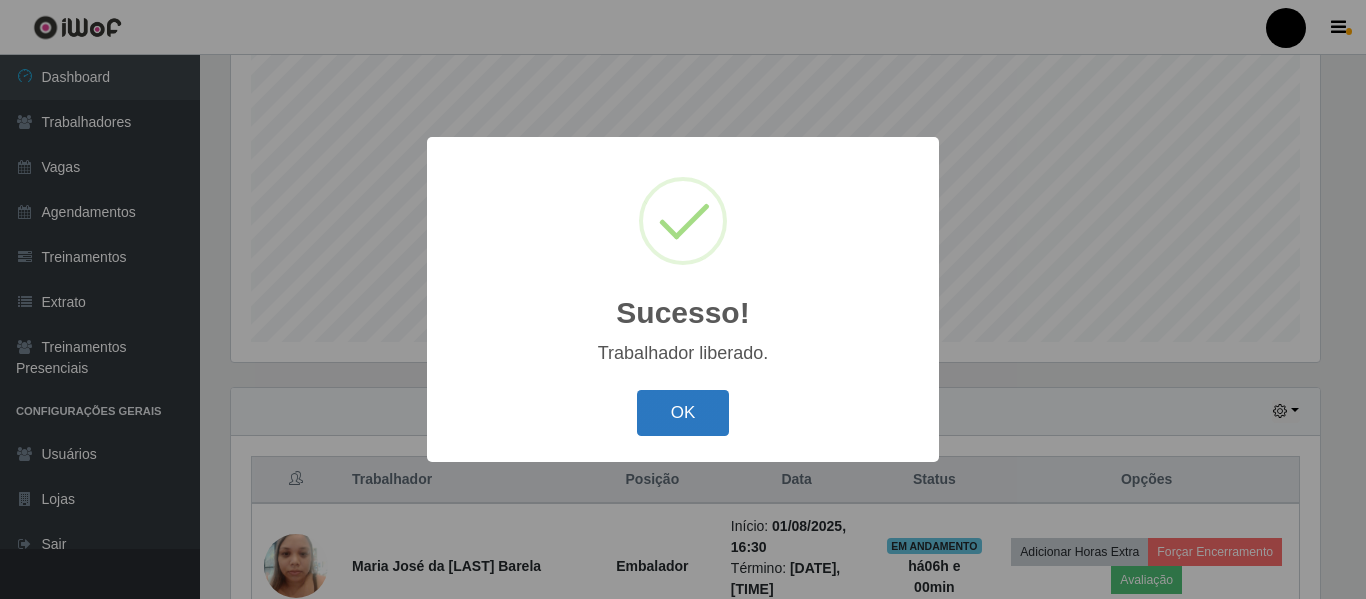click on "OK" at bounding box center (683, 413) 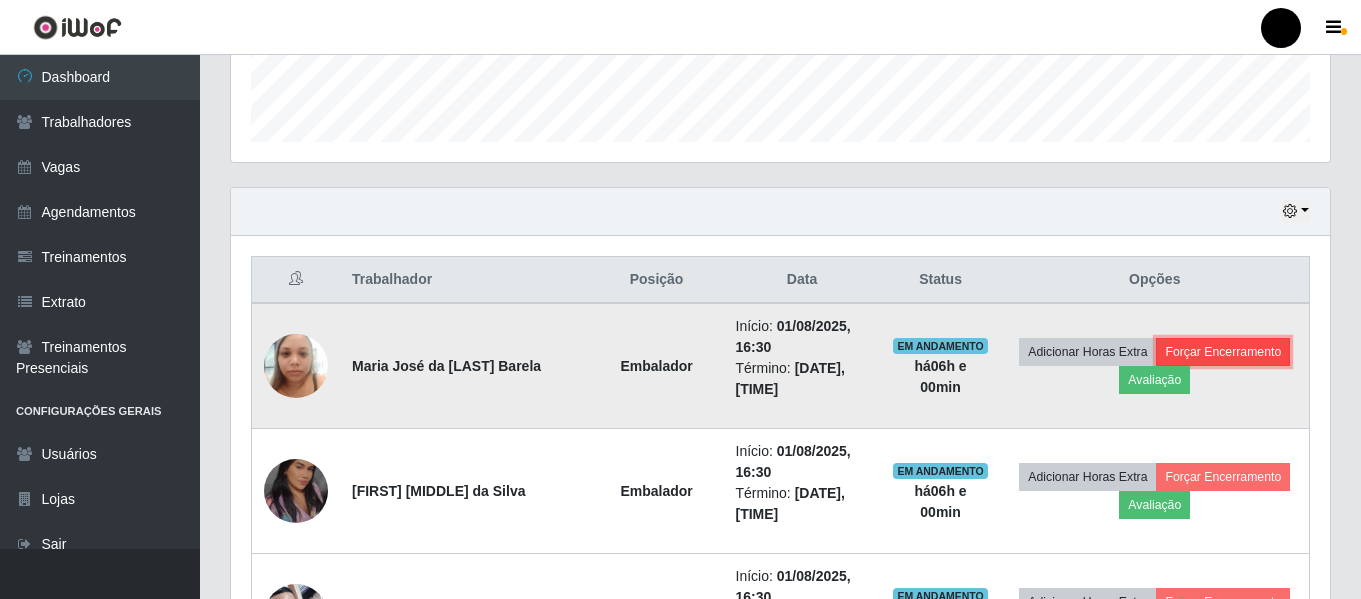click on "Forçar Encerramento" at bounding box center (1223, 352) 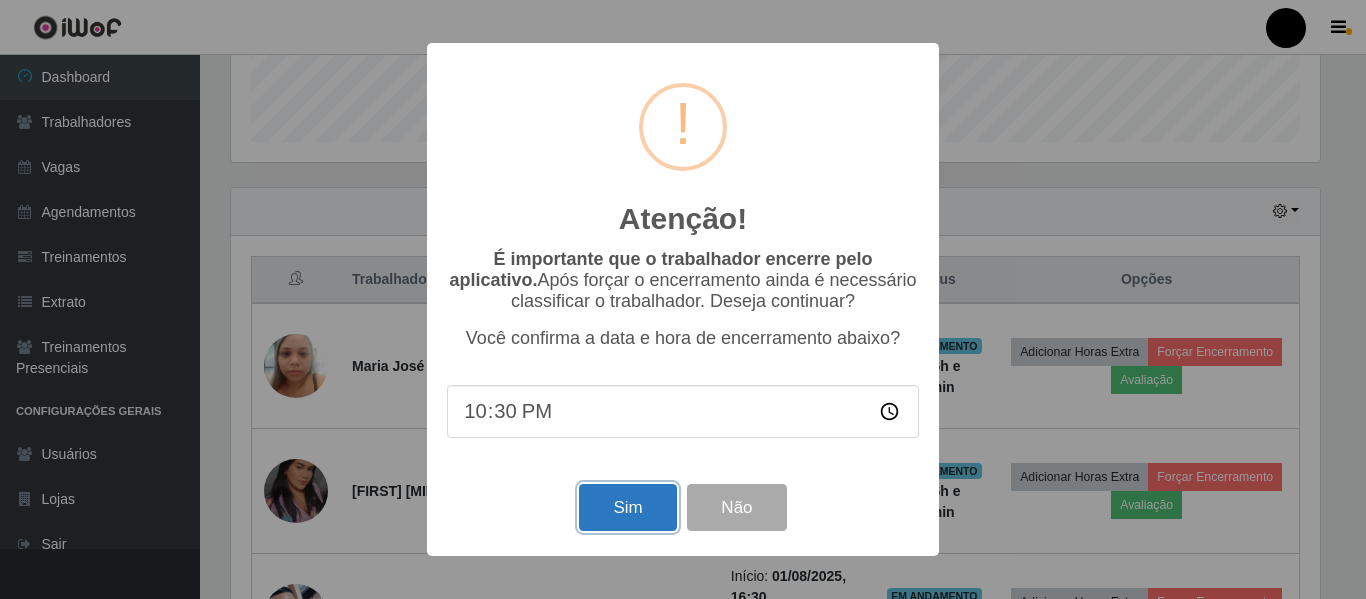 click on "Sim" at bounding box center (627, 507) 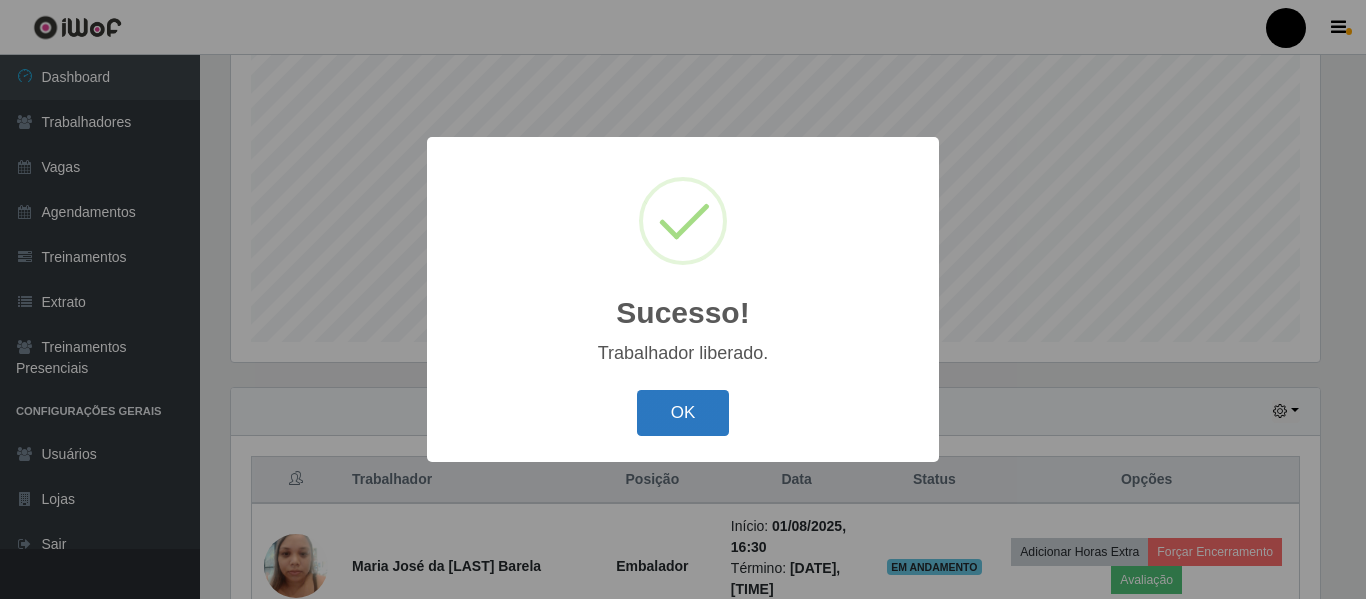 click on "OK" at bounding box center (683, 413) 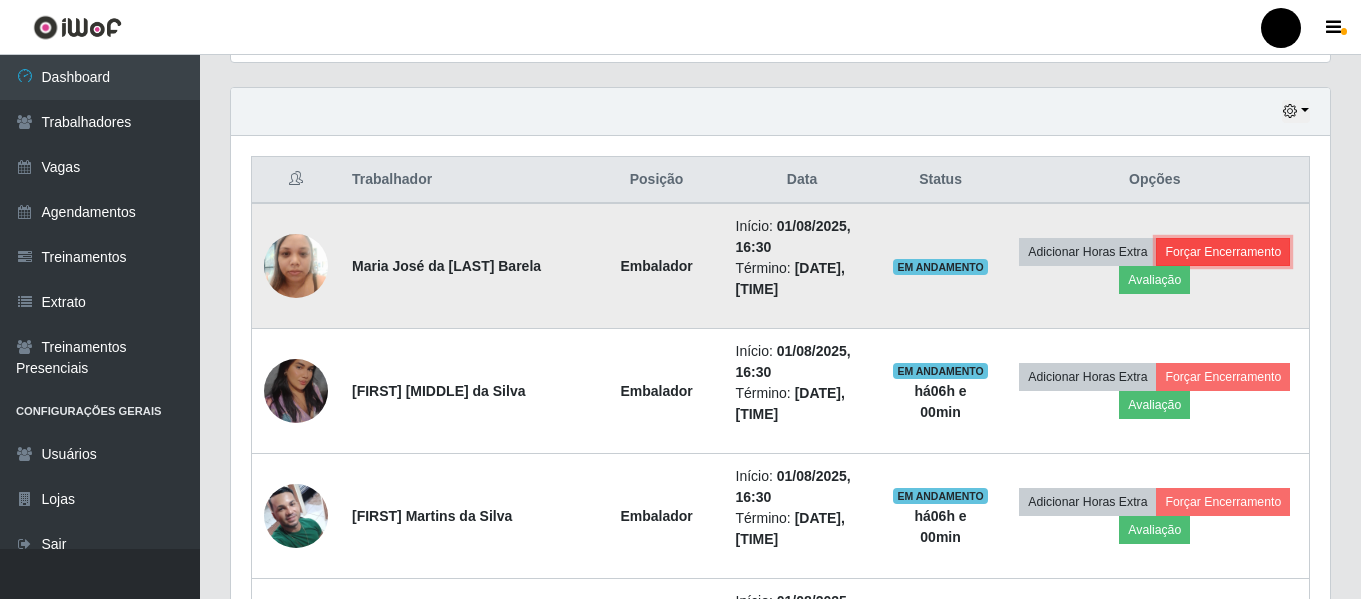 click on "Forçar Encerramento" at bounding box center (1223, 252) 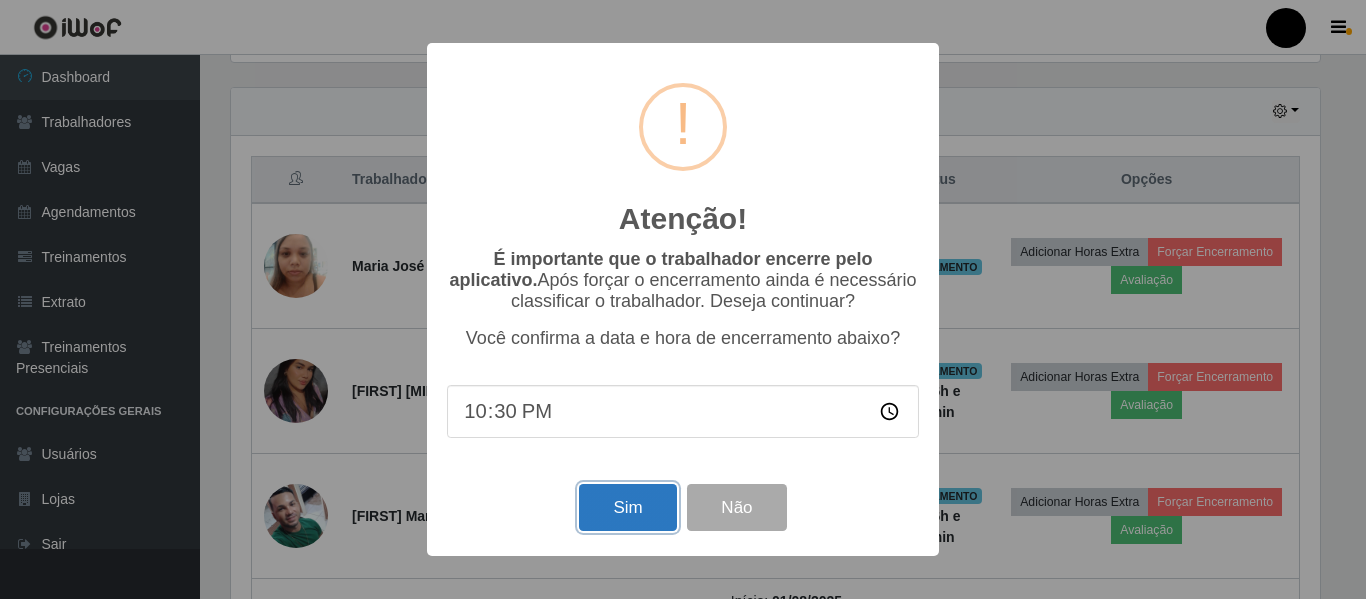 click on "Sim" at bounding box center [627, 507] 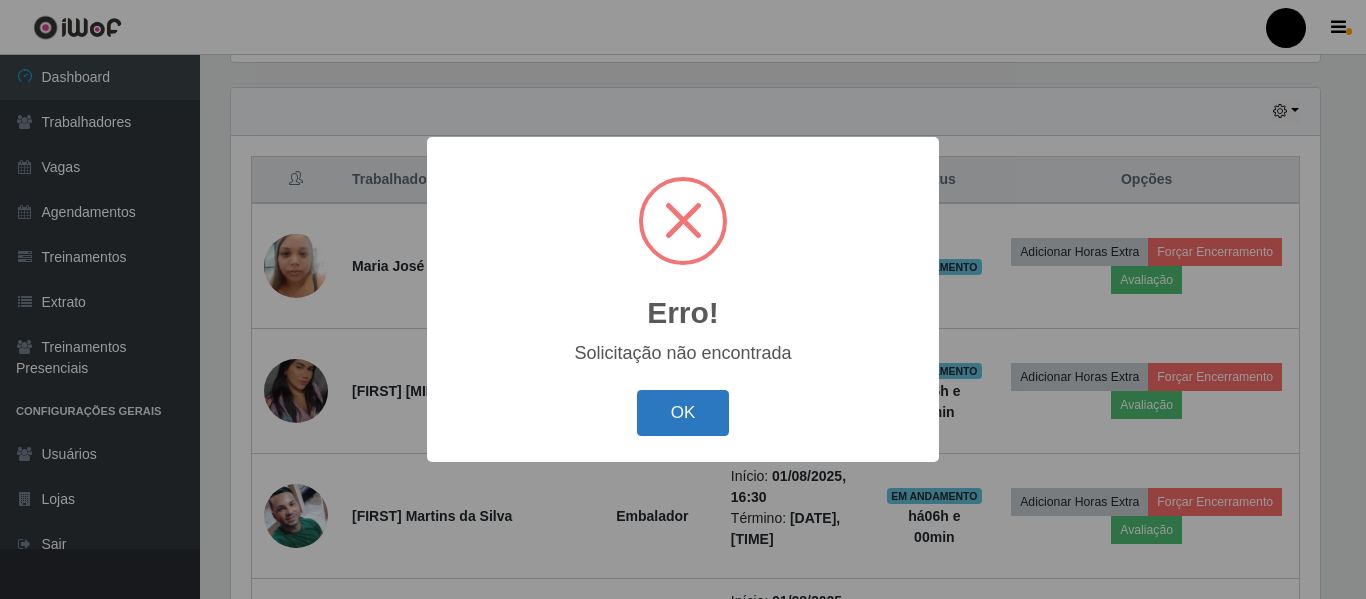 click on "OK" at bounding box center (683, 413) 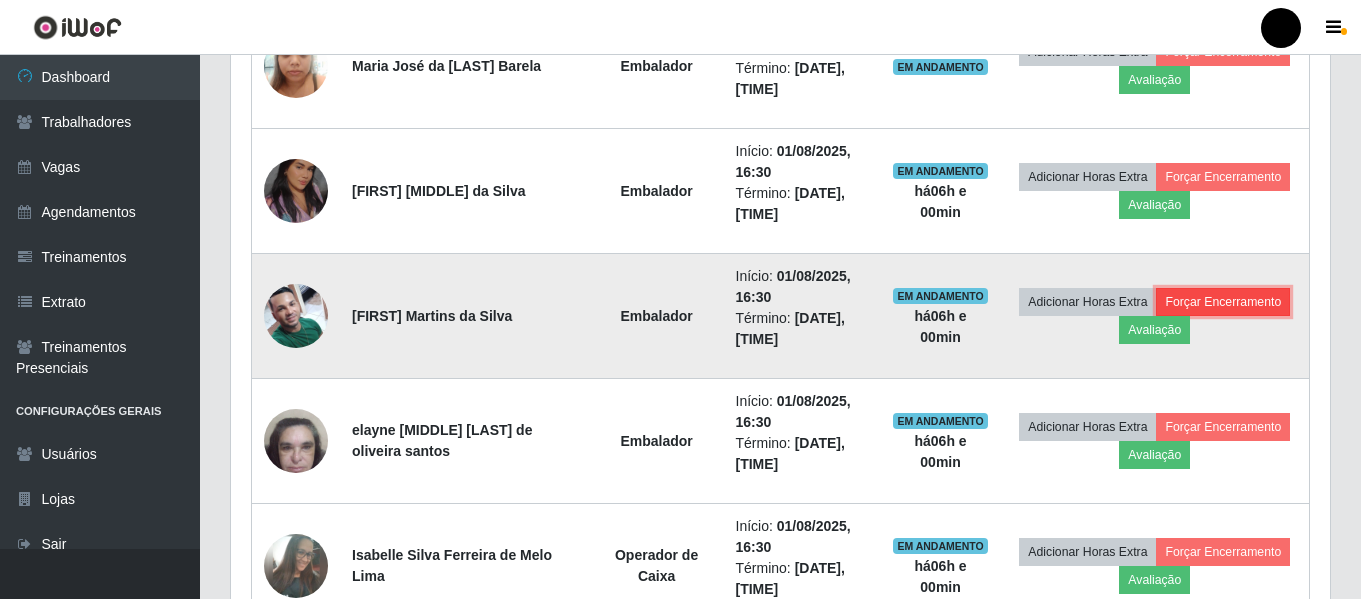 click on "Forçar Encerramento" at bounding box center (1223, 302) 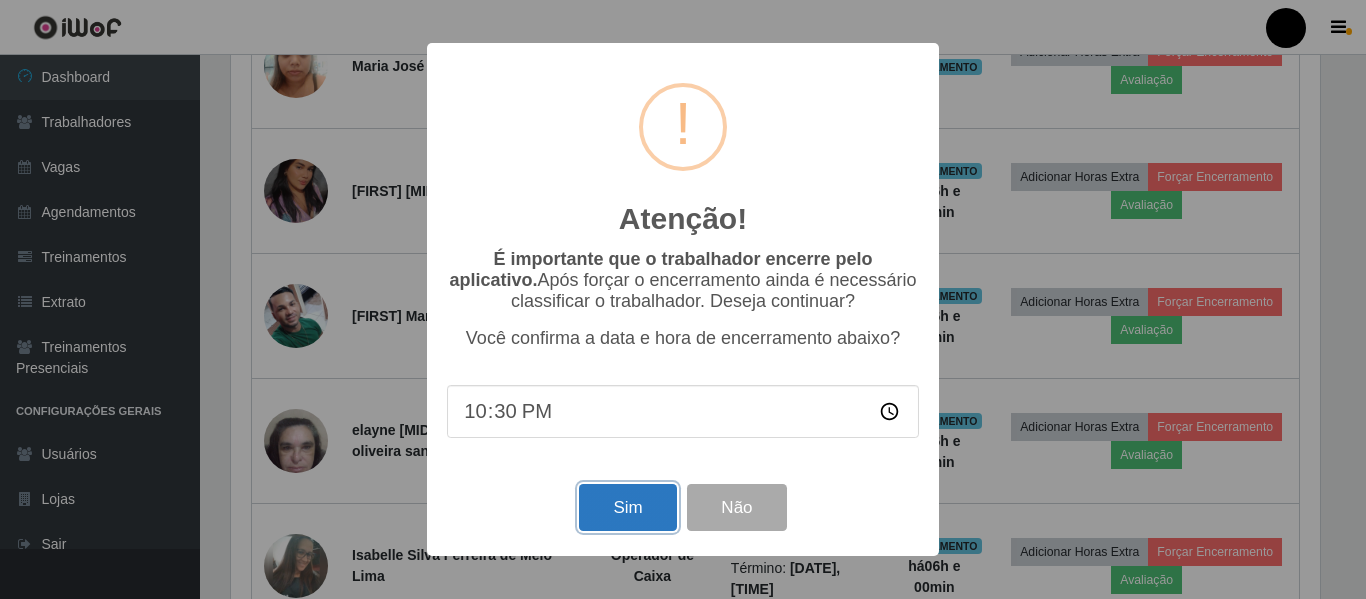 click on "Sim" at bounding box center (627, 507) 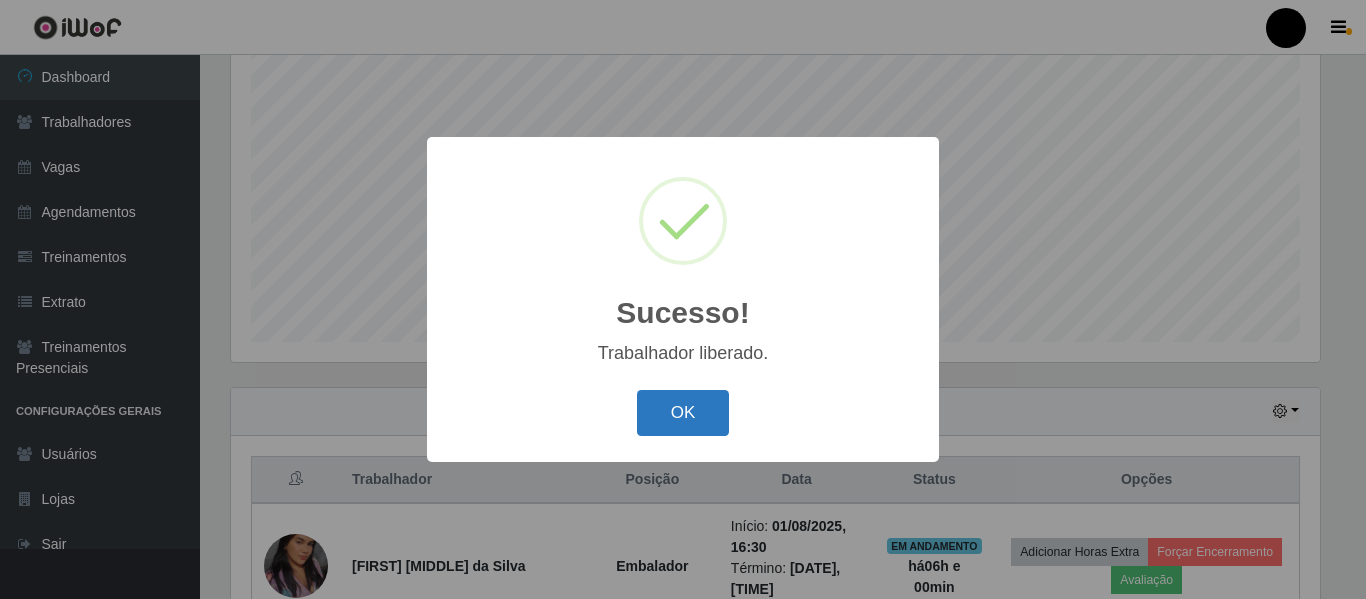 click on "OK" at bounding box center [683, 413] 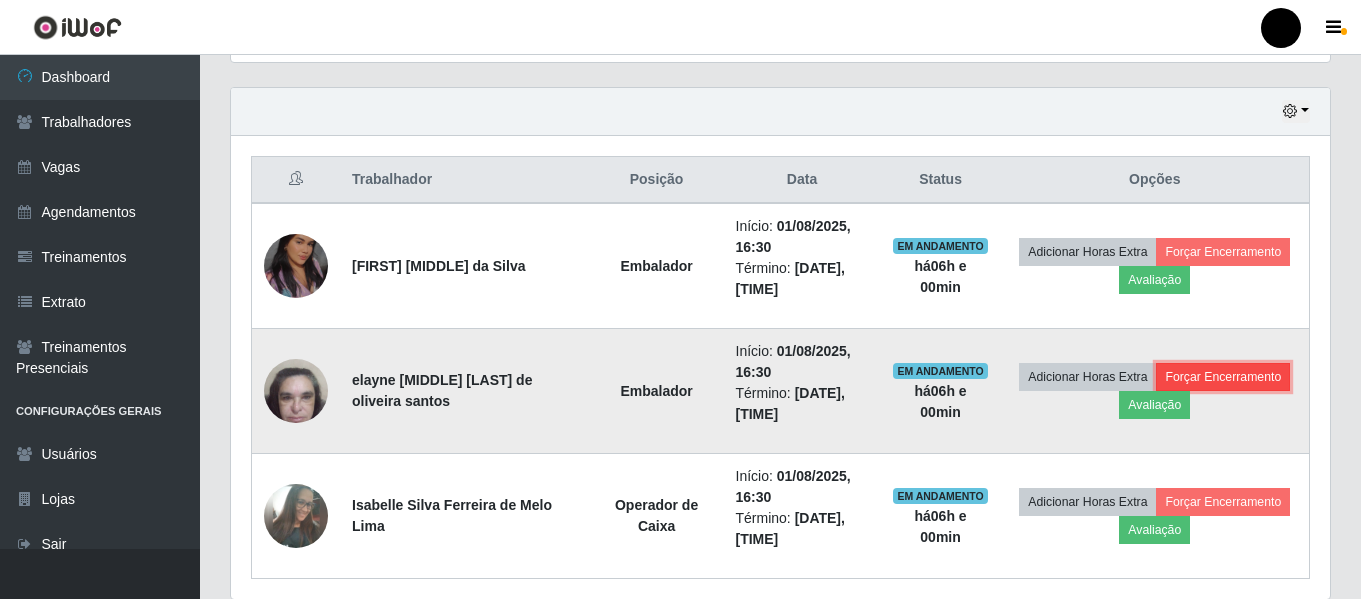 click on "Forçar Encerramento" at bounding box center [1223, 377] 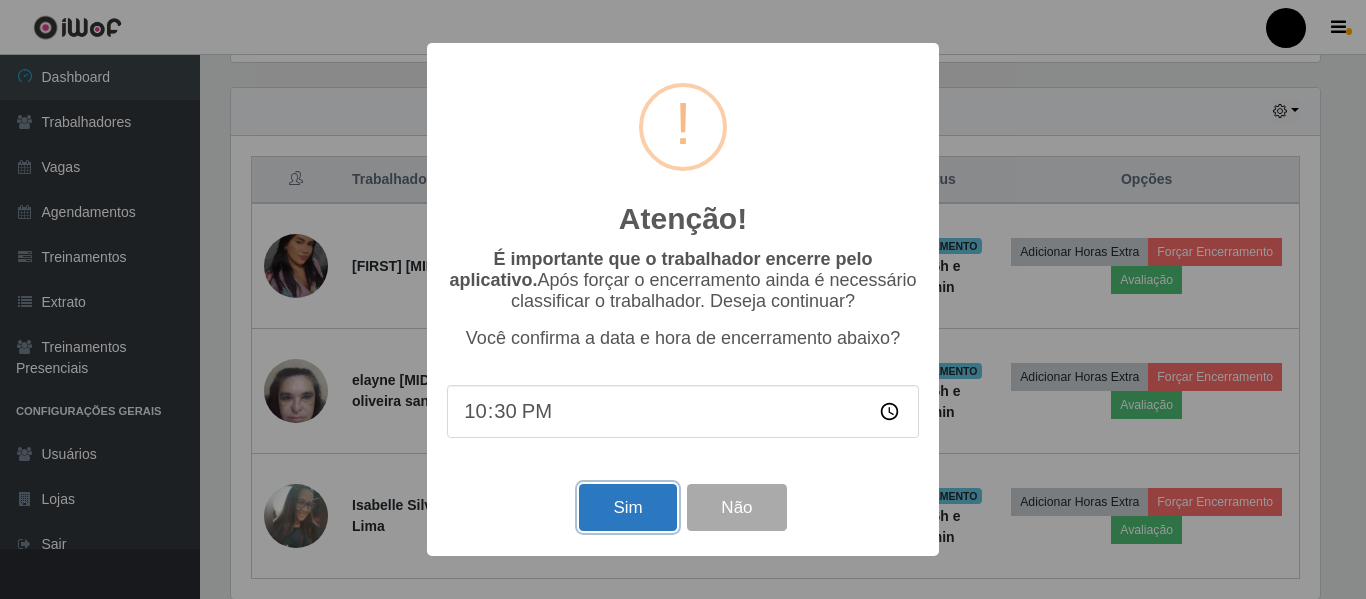 click on "Sim" at bounding box center [627, 507] 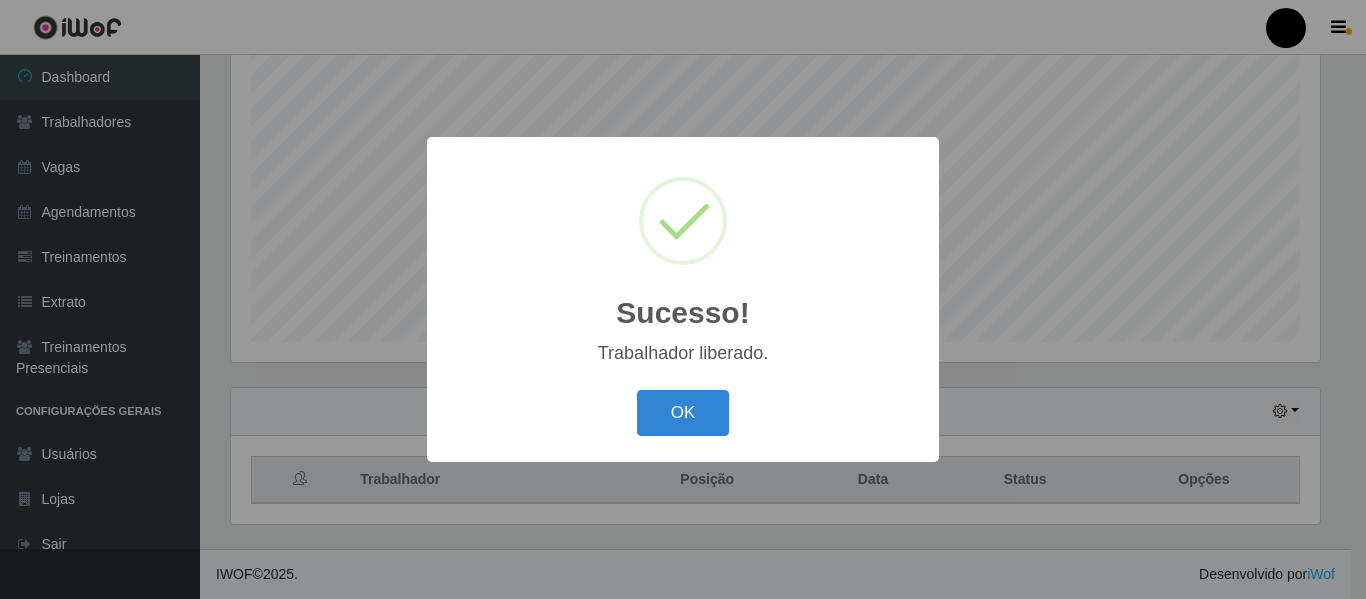 click on "OK" at bounding box center (683, 413) 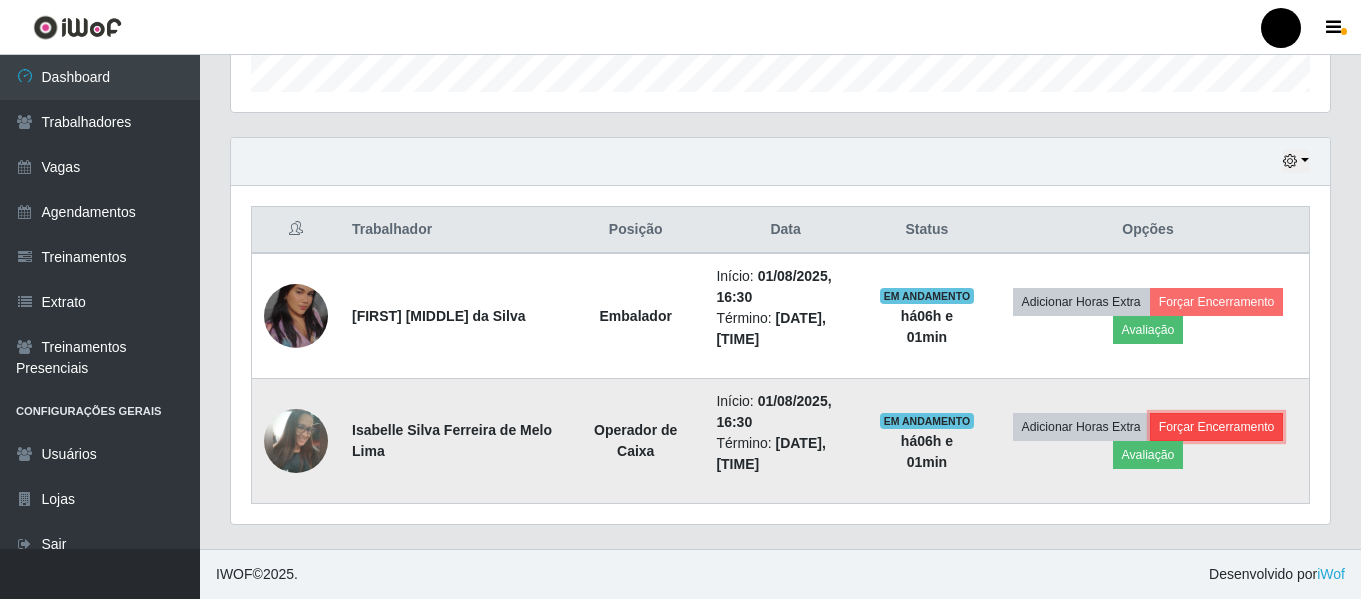 click on "Forçar Encerramento" at bounding box center [1217, 427] 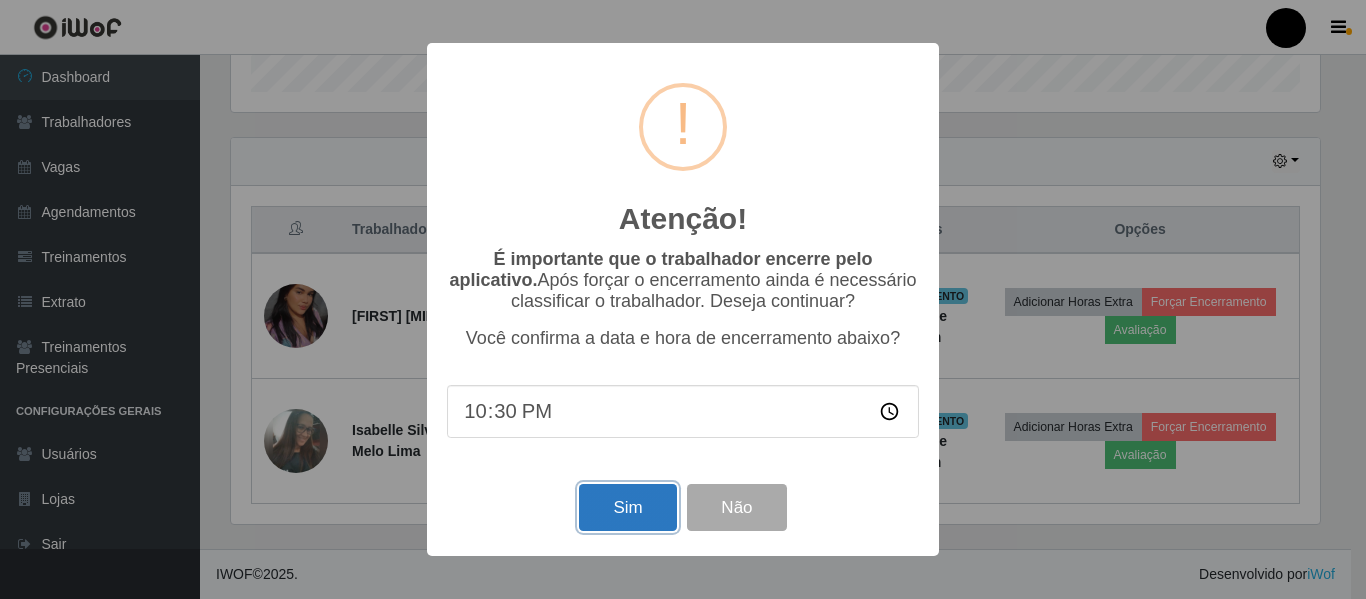 click on "Sim" at bounding box center [627, 507] 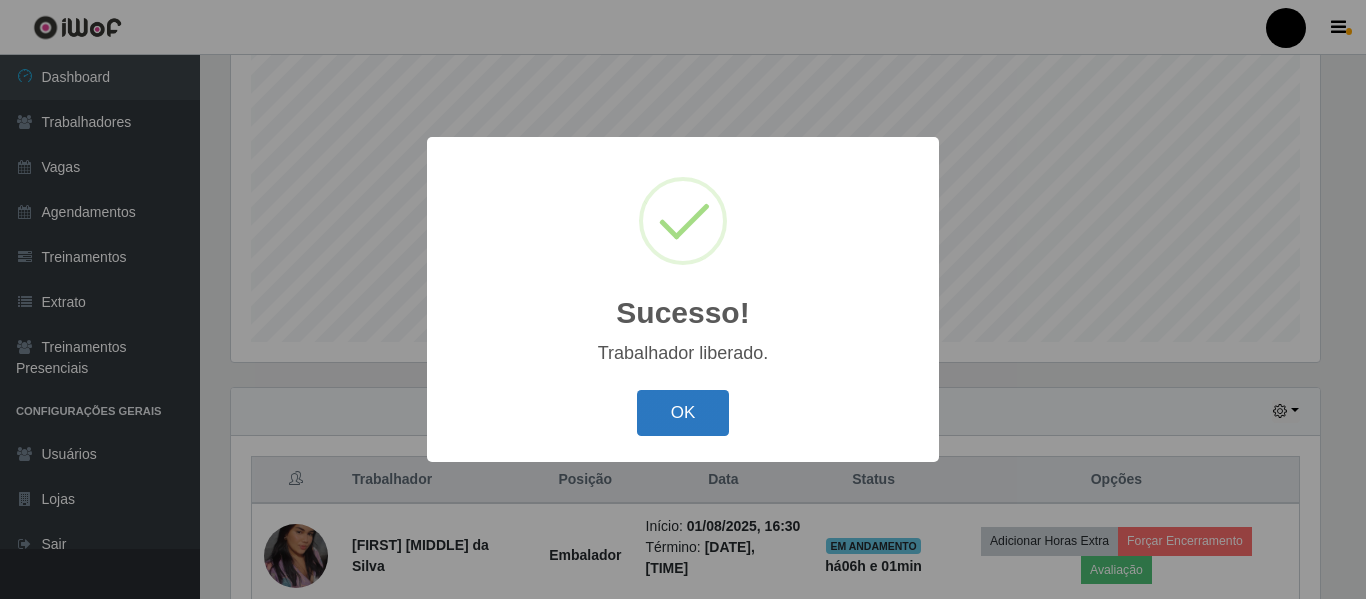 click on "OK" at bounding box center [683, 413] 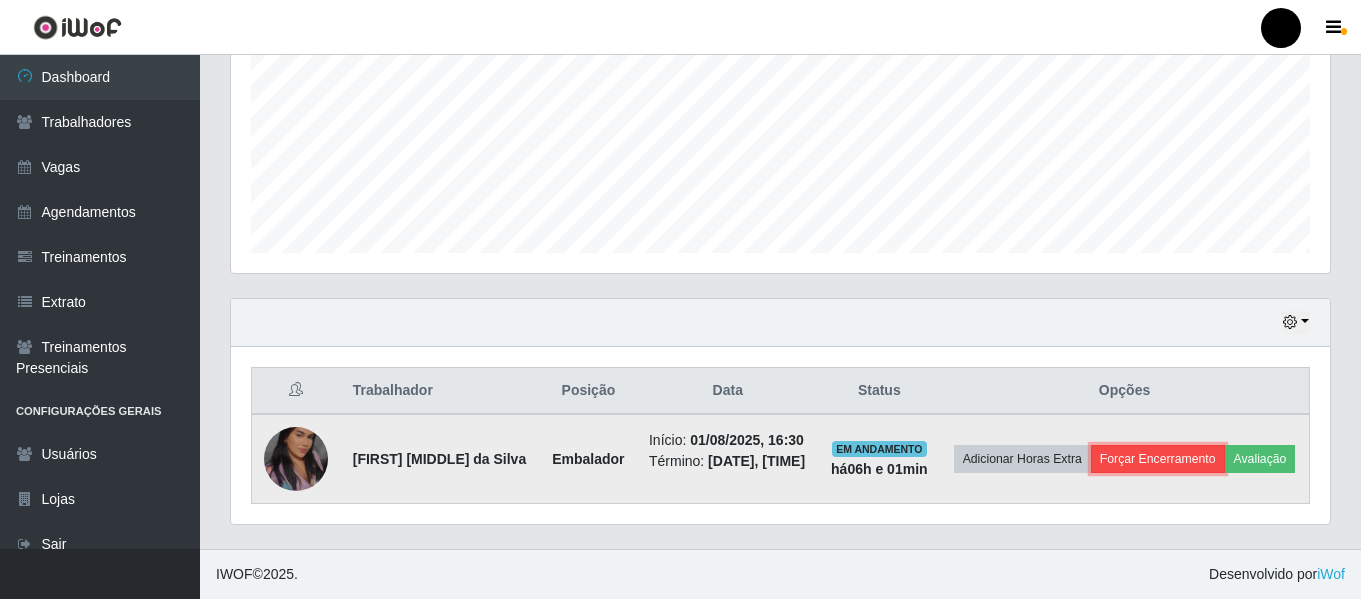 click on "Forçar Encerramento" at bounding box center [1158, 459] 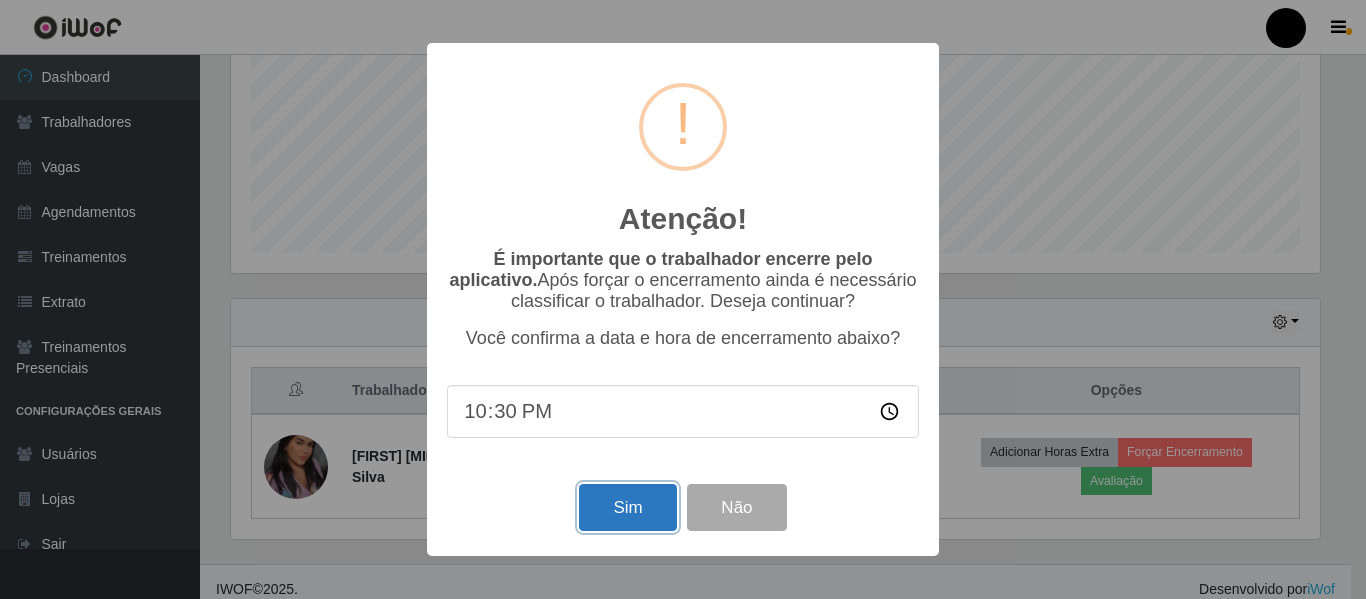 click on "Sim" at bounding box center [627, 507] 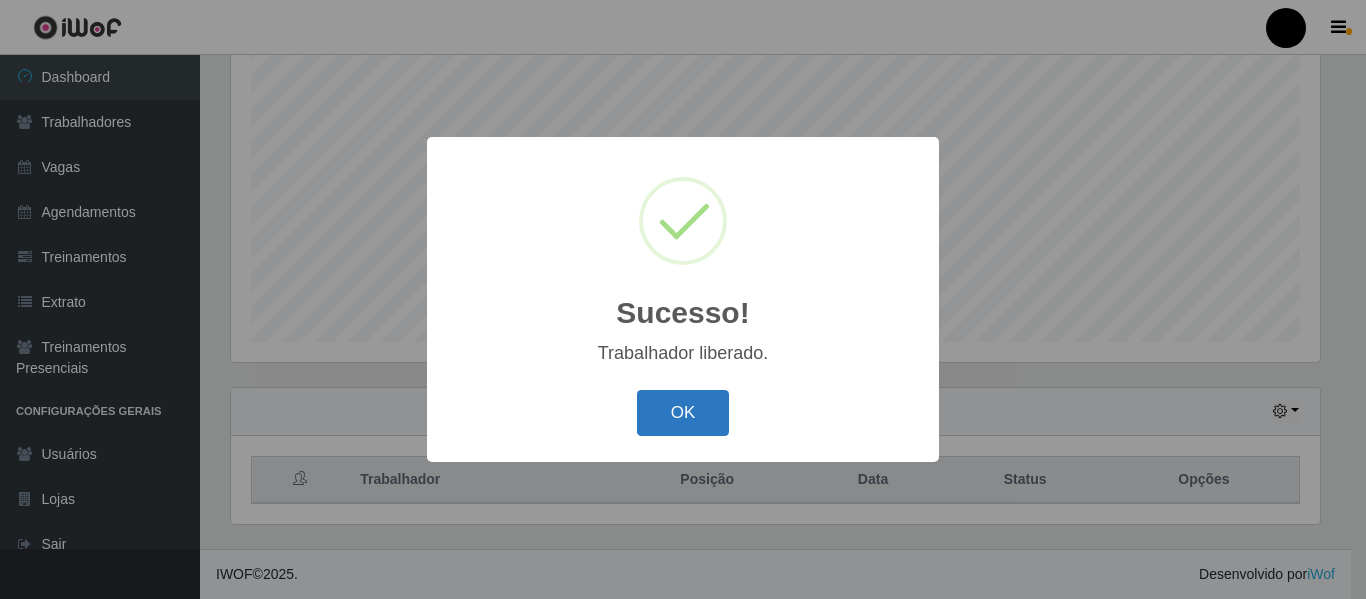 click on "OK" at bounding box center (683, 413) 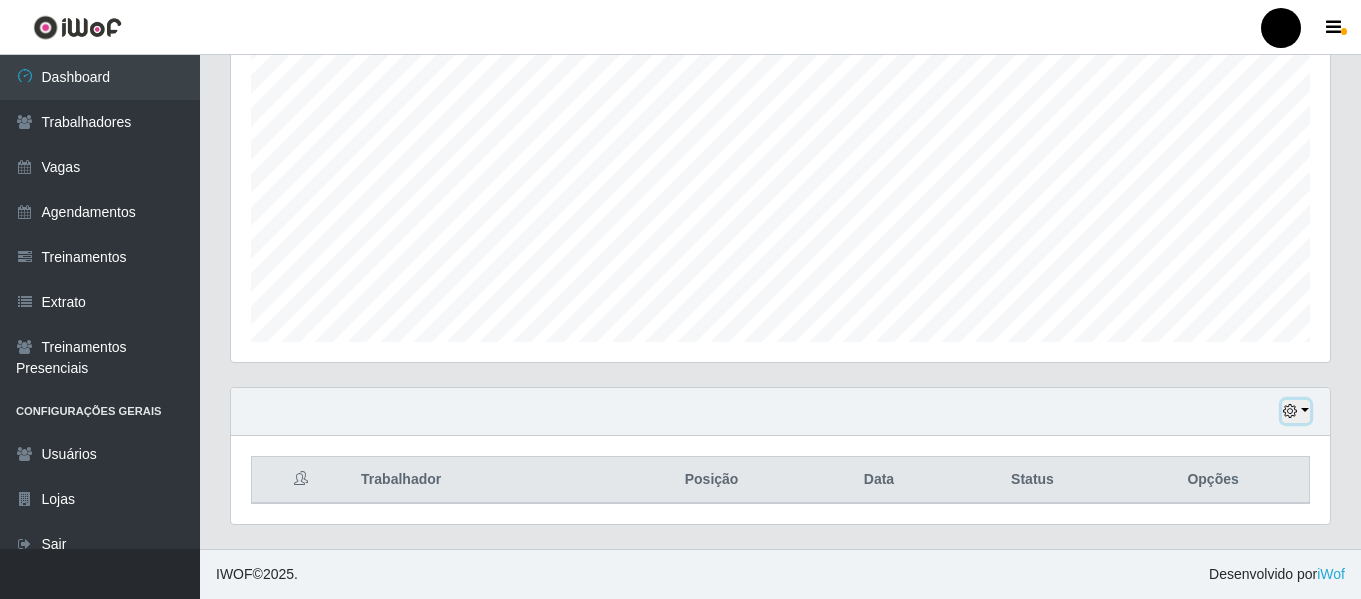 click at bounding box center (1296, 411) 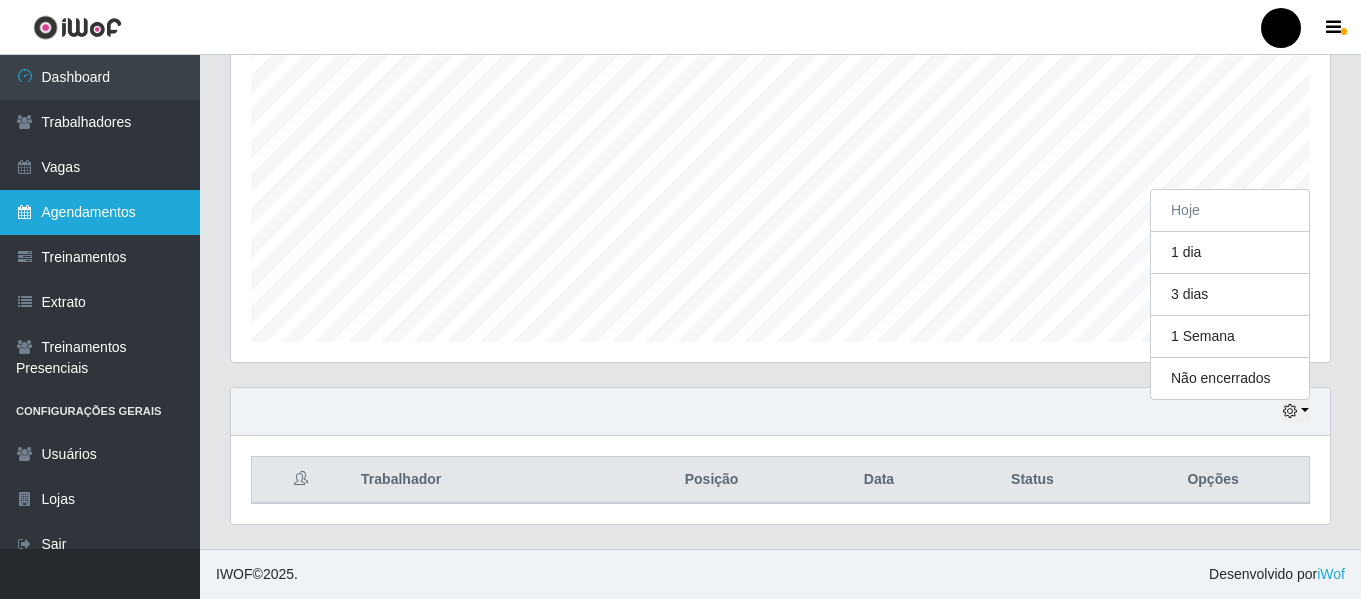 click on "Agendamentos" at bounding box center (100, 212) 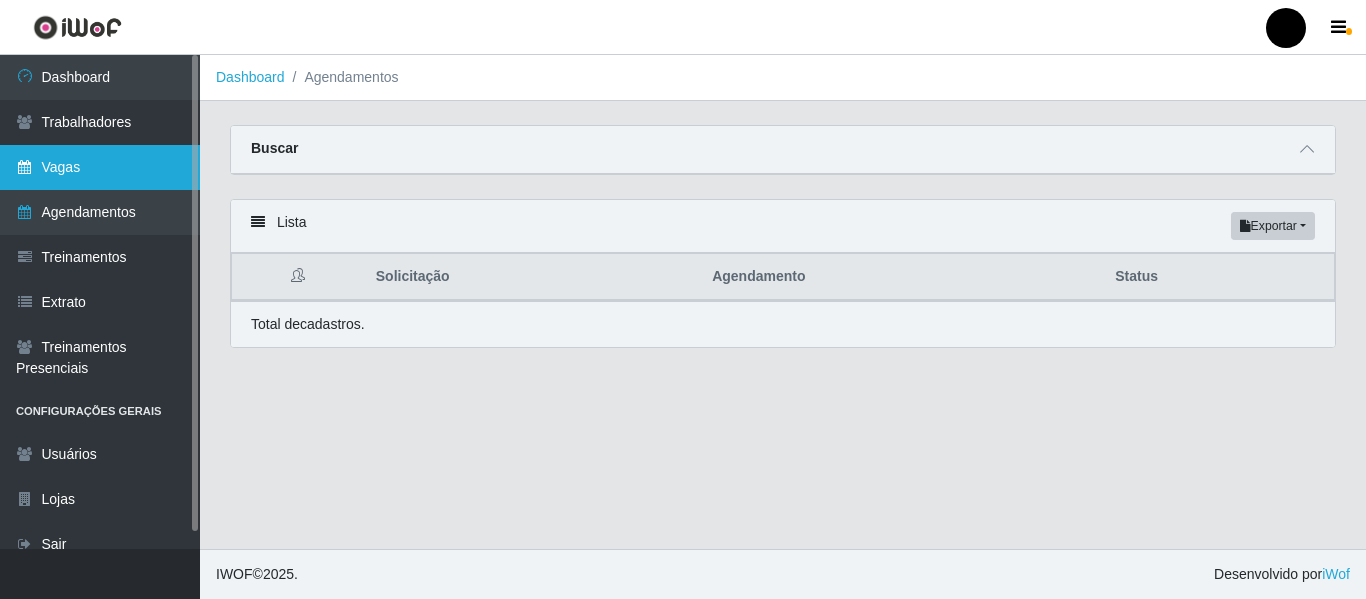 click on "Vagas" at bounding box center (100, 167) 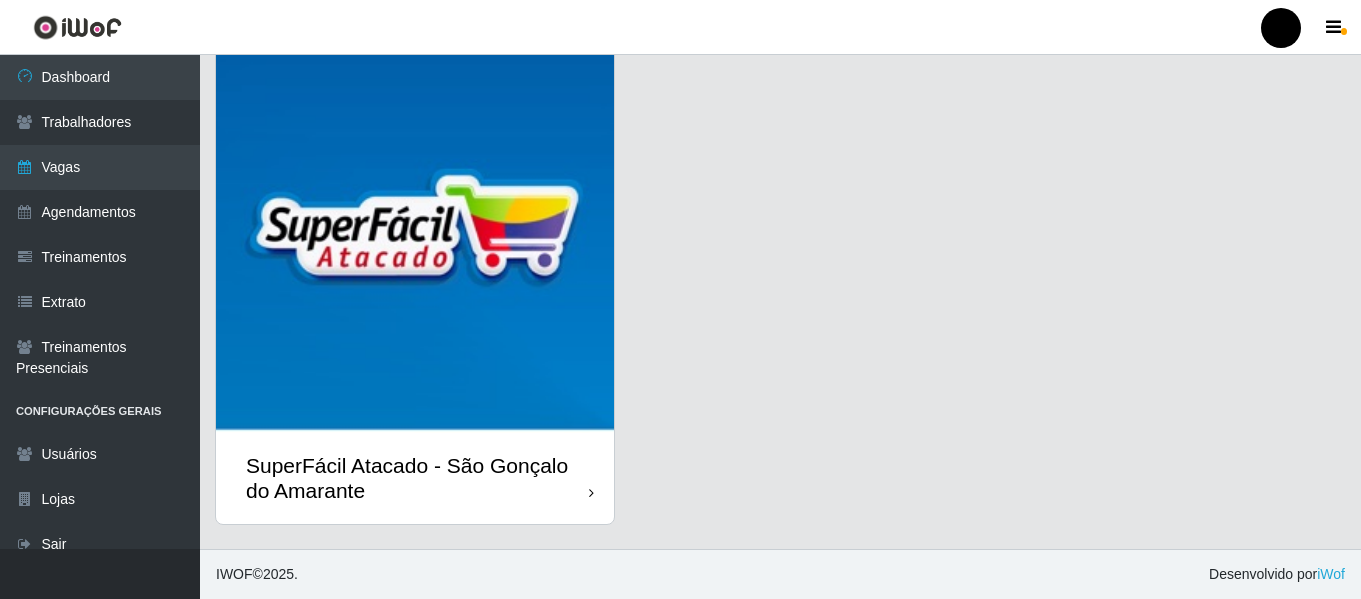 click on "SuperFácil Atacado - São Gonçalo do Amarante" at bounding box center (417, 478) 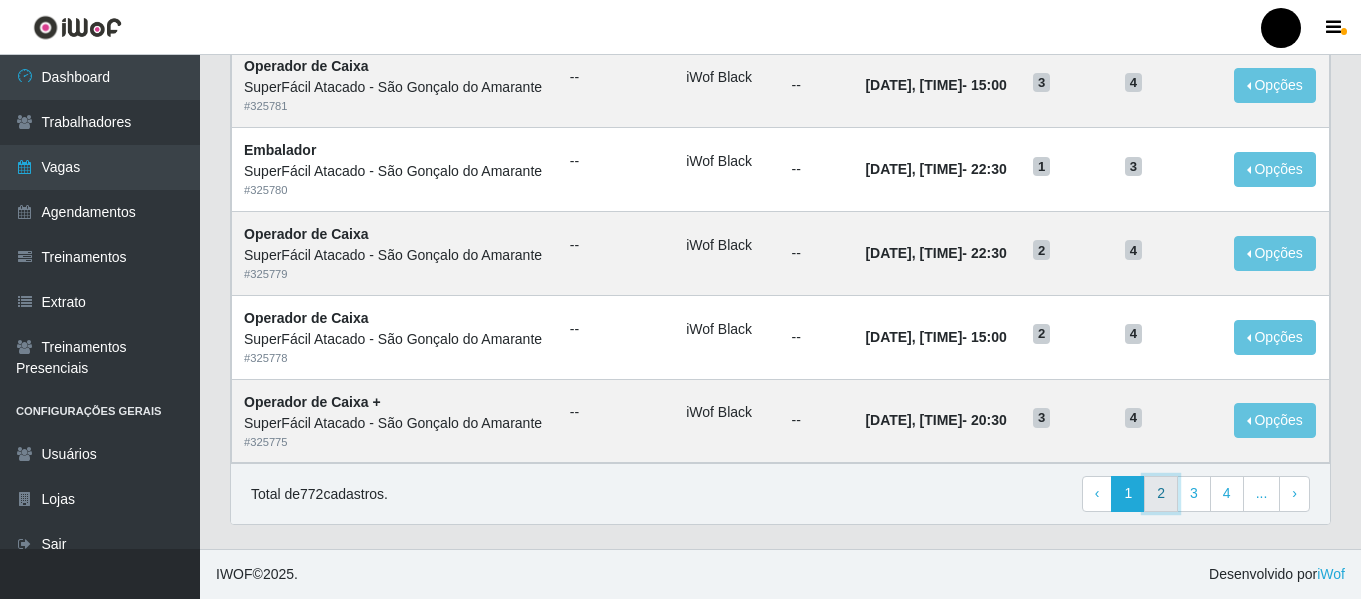 click on "2" at bounding box center [1161, 494] 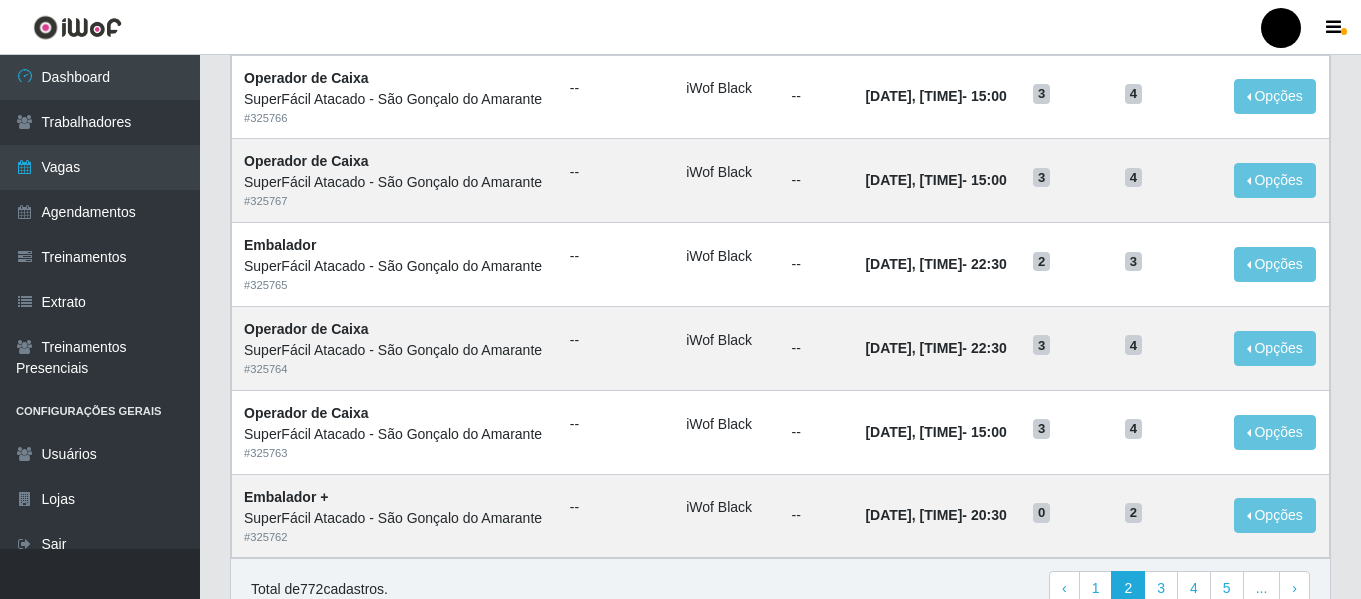 scroll, scrollTop: 1096, scrollLeft: 0, axis: vertical 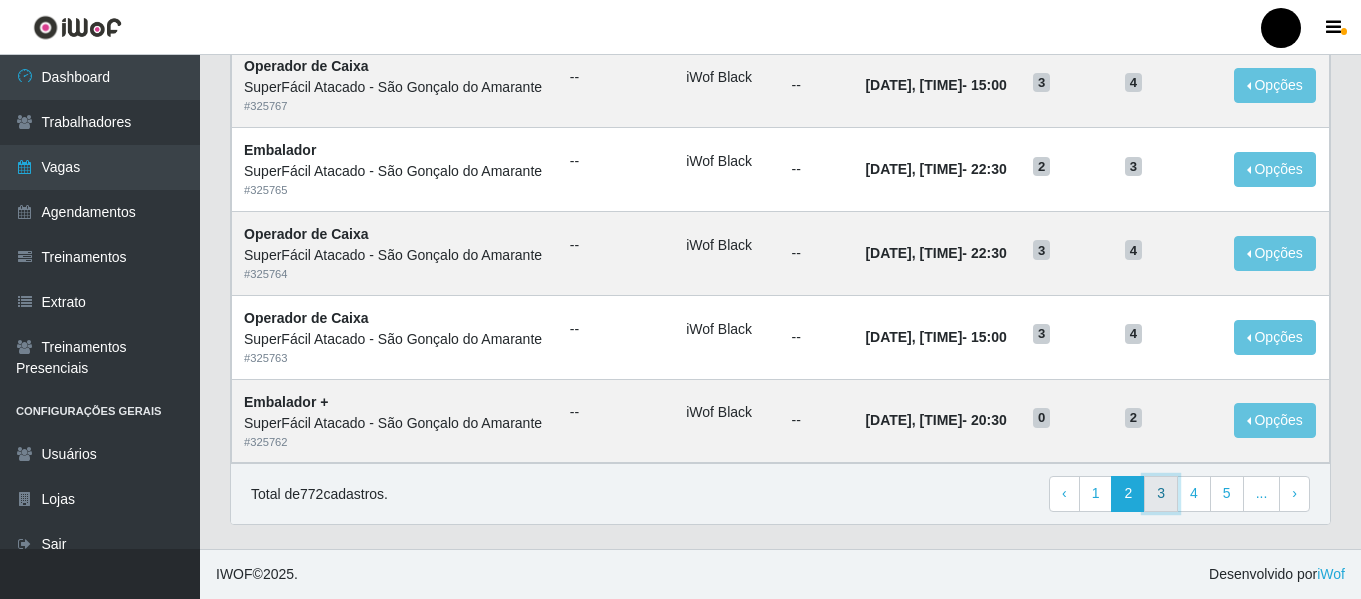 click on "3" at bounding box center [1161, 494] 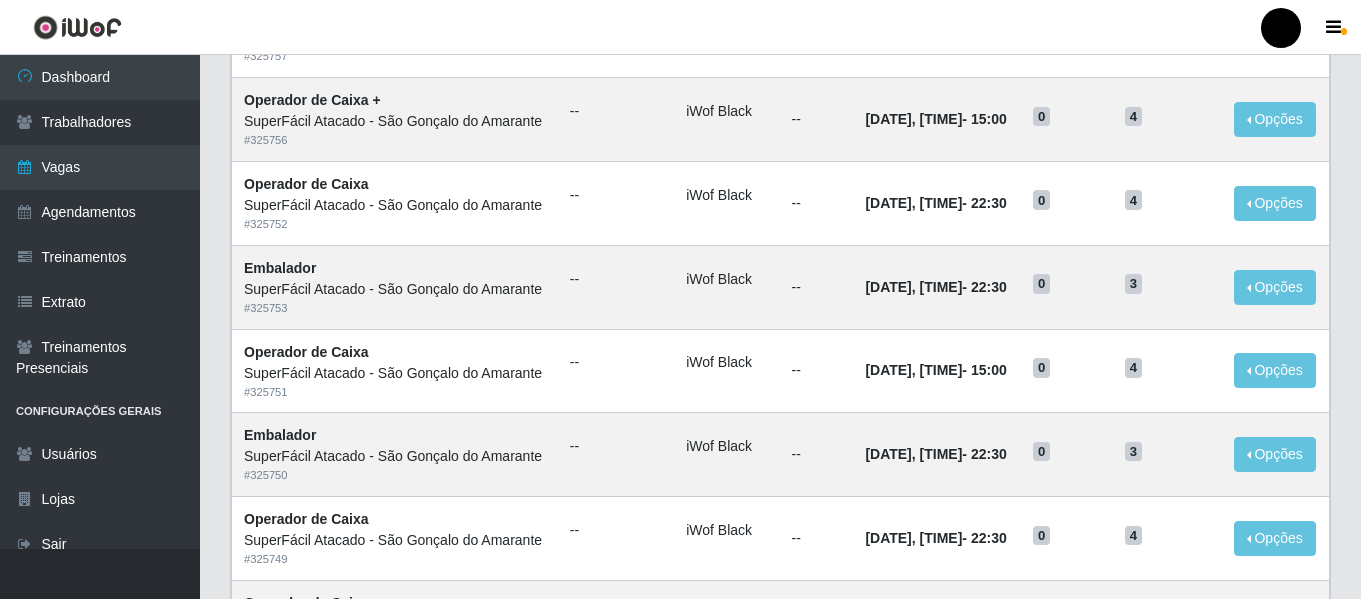 scroll, scrollTop: 1096, scrollLeft: 0, axis: vertical 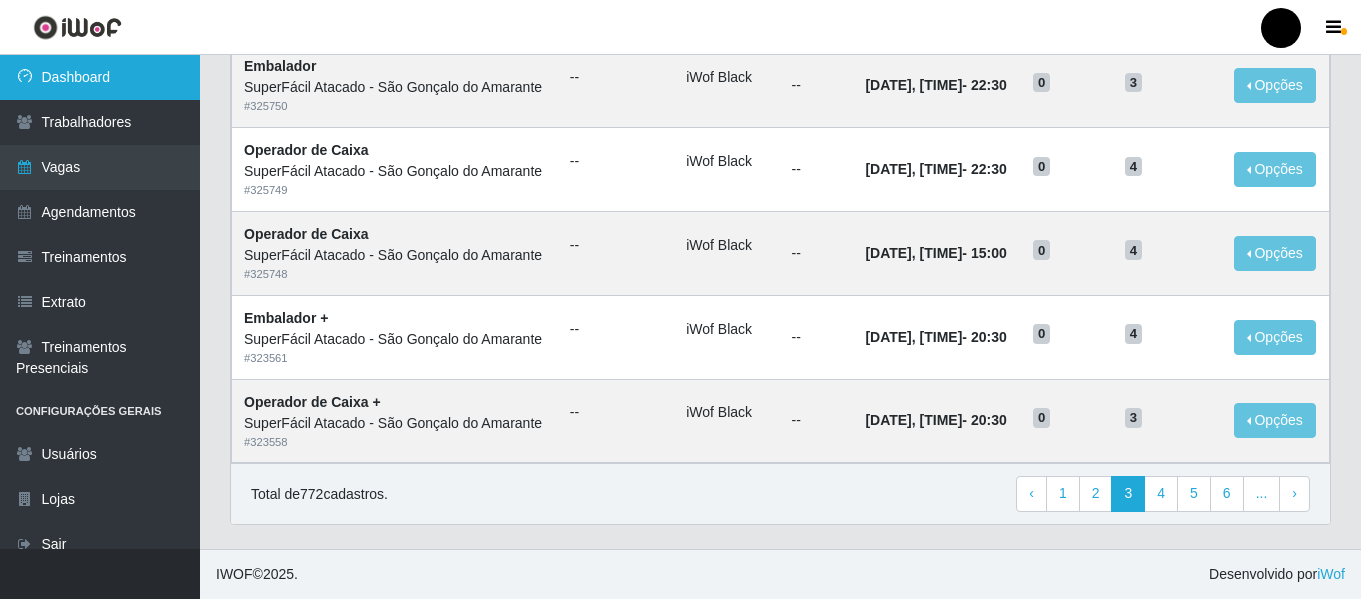 click on "Dashboard" at bounding box center (100, 77) 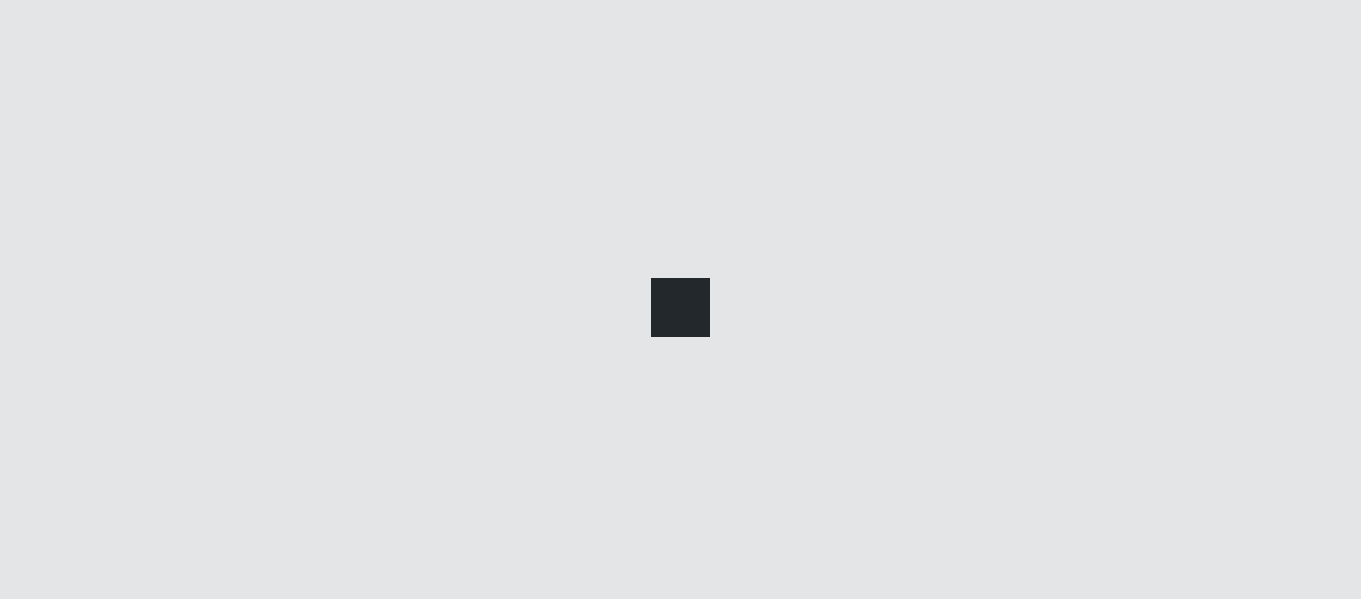 scroll, scrollTop: 0, scrollLeft: 0, axis: both 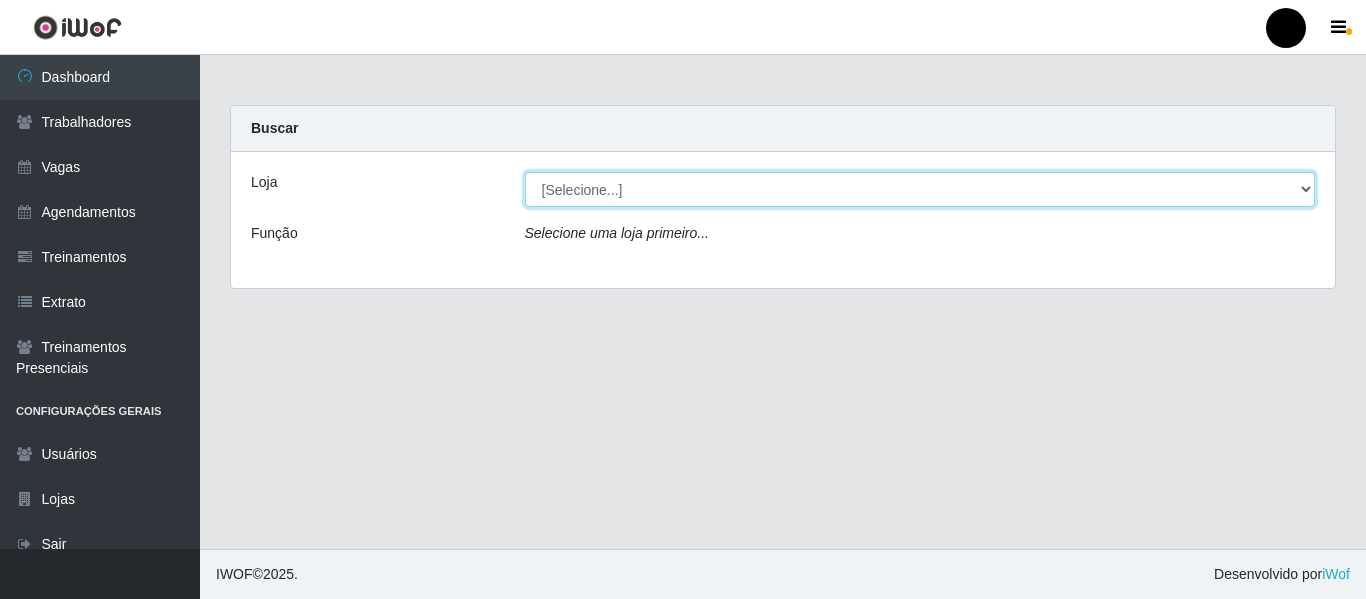 click on "[Selecione...] SuperFácil Atacado - Emaús SuperFácil Atacado - Rodoviária SuperFácil Atacado - São Gonçalo do Amarante" at bounding box center (920, 189) 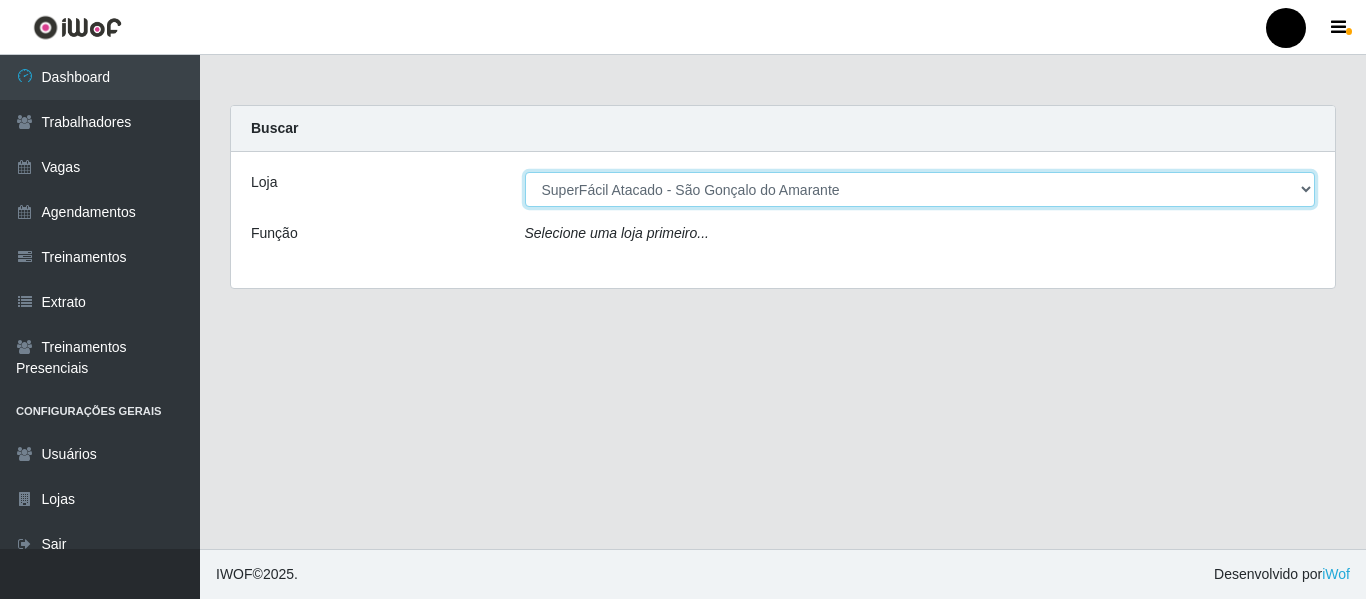 click on "[Selecione...] SuperFácil Atacado - Emaús SuperFácil Atacado - Rodoviária SuperFácil Atacado - São Gonçalo do Amarante" at bounding box center [920, 189] 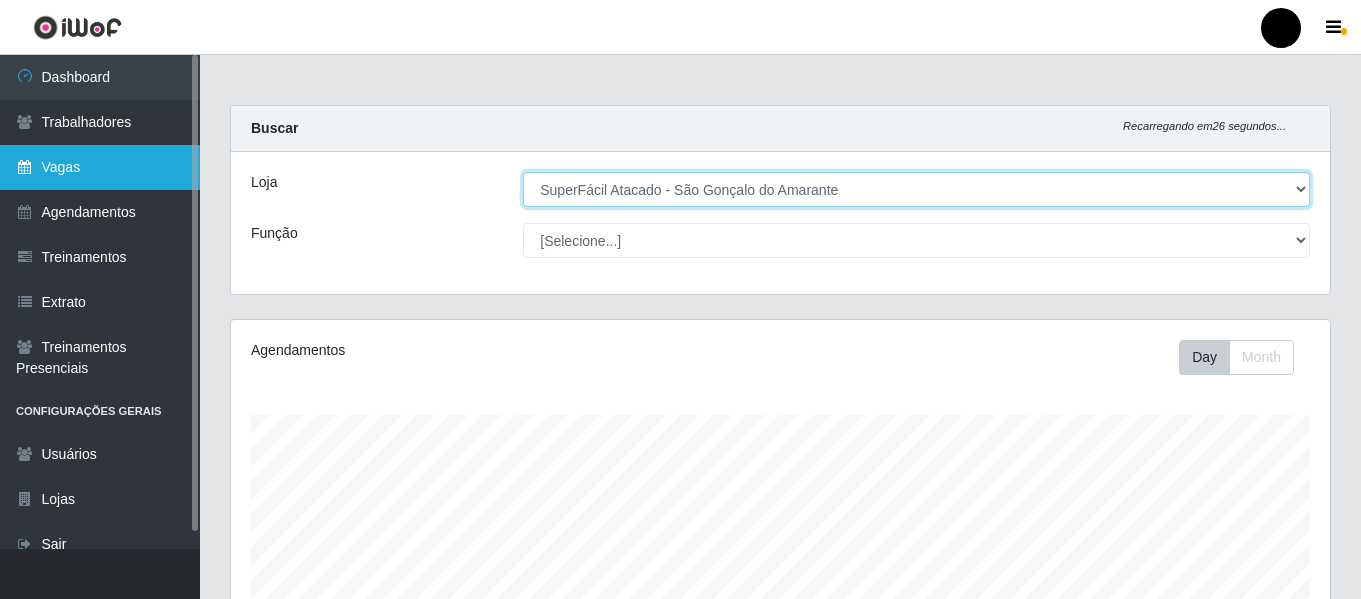 scroll, scrollTop: 999585, scrollLeft: 998901, axis: both 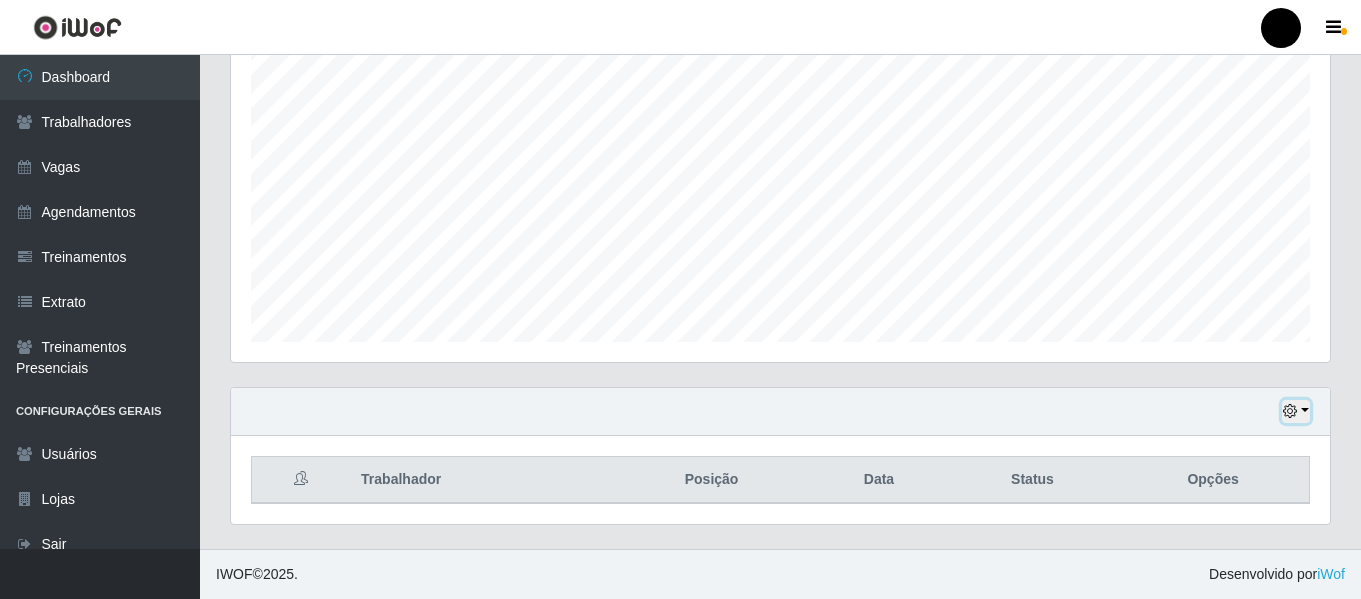 click at bounding box center [1296, 411] 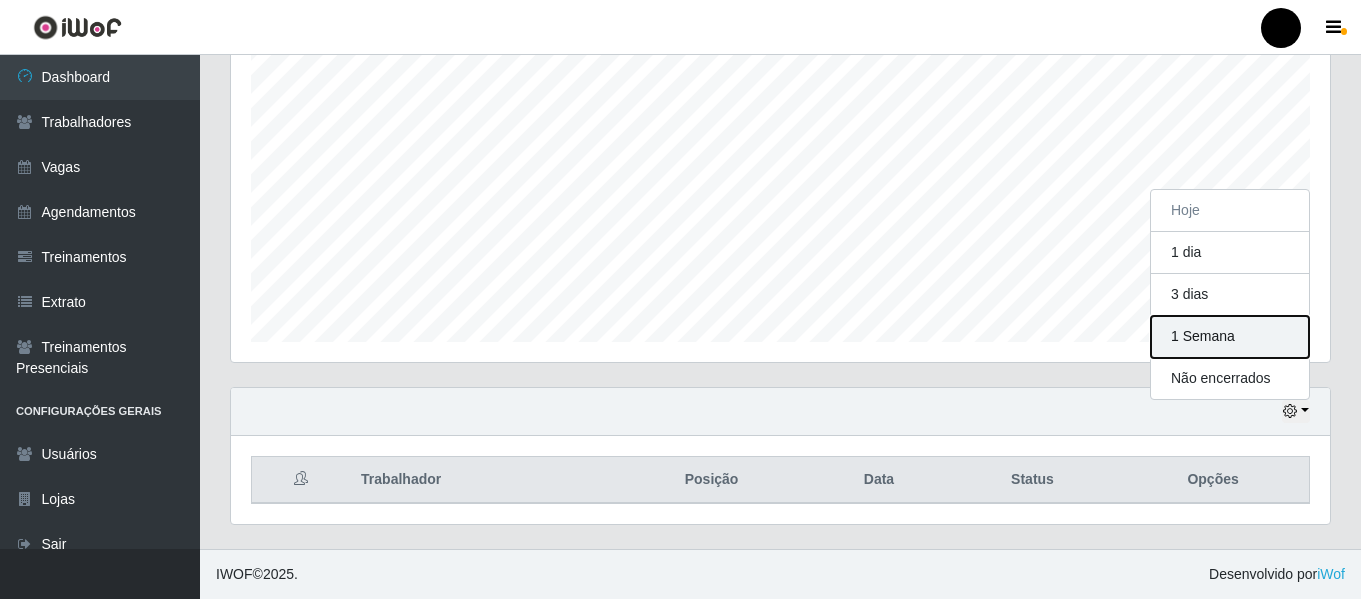 click on "1 Semana" at bounding box center [1230, 337] 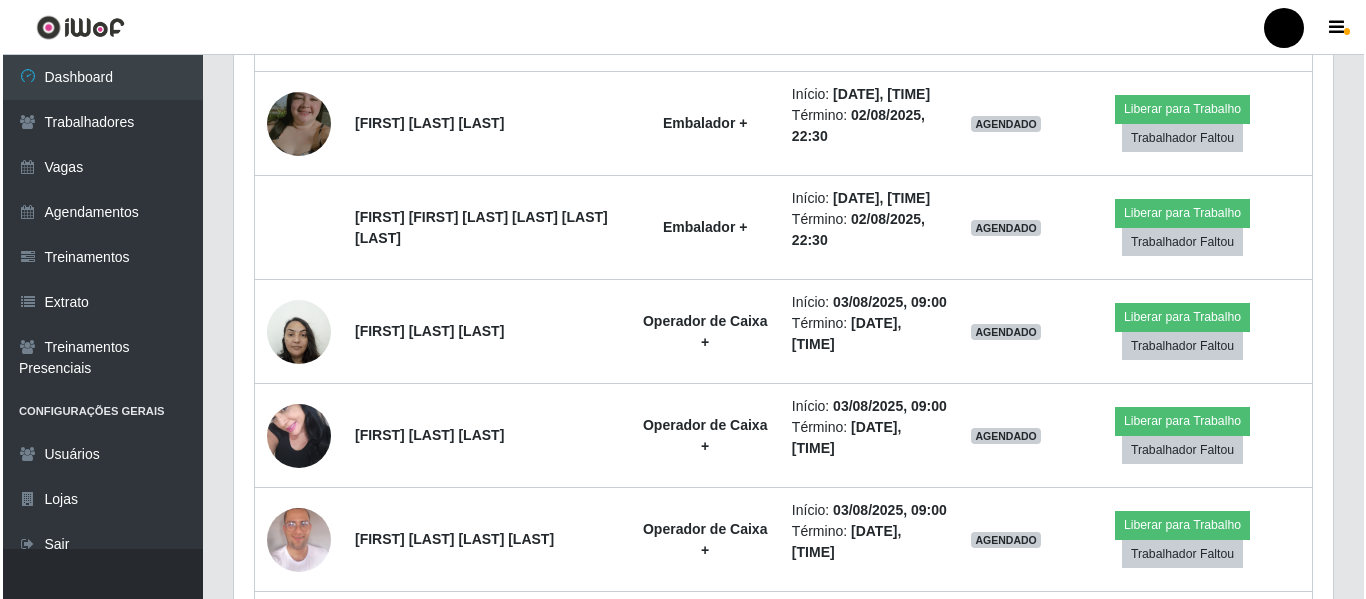 scroll, scrollTop: 2673, scrollLeft: 0, axis: vertical 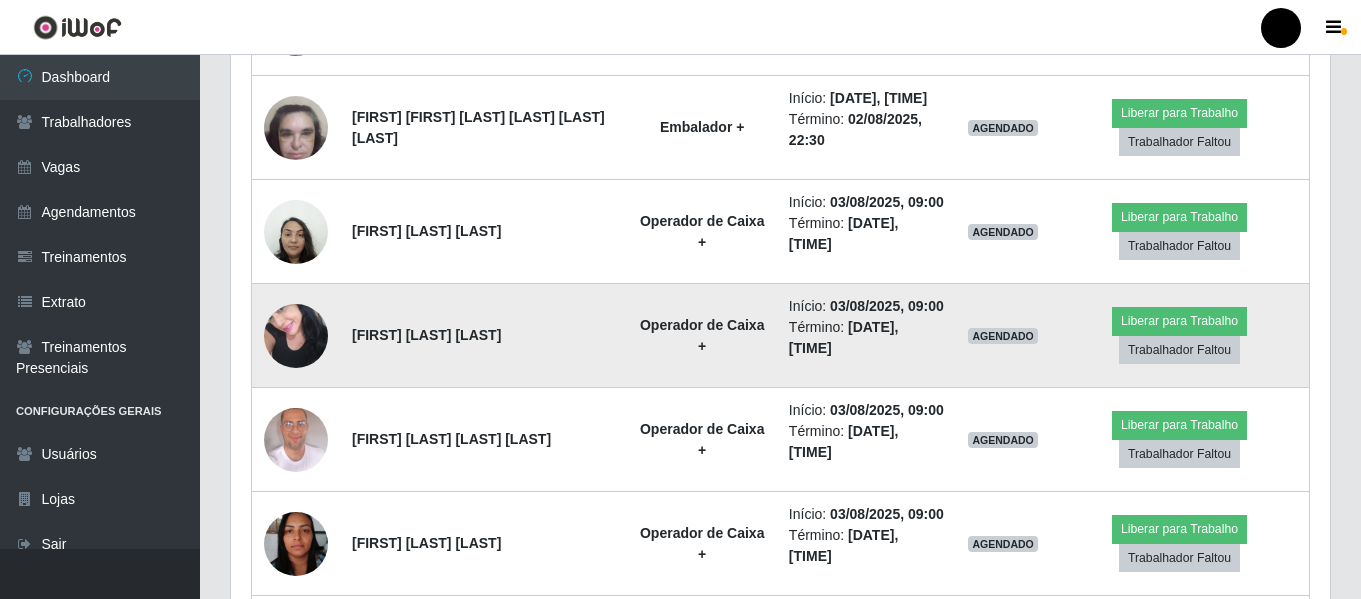 click at bounding box center [296, 335] 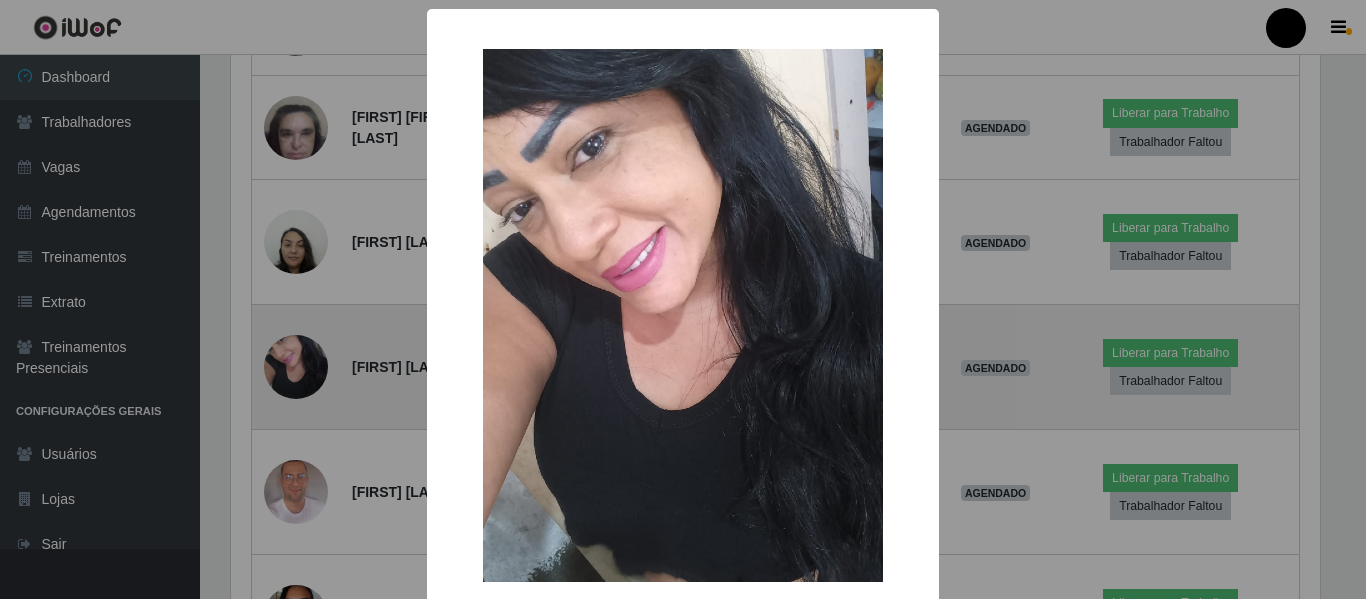 scroll, scrollTop: 999585, scrollLeft: 998911, axis: both 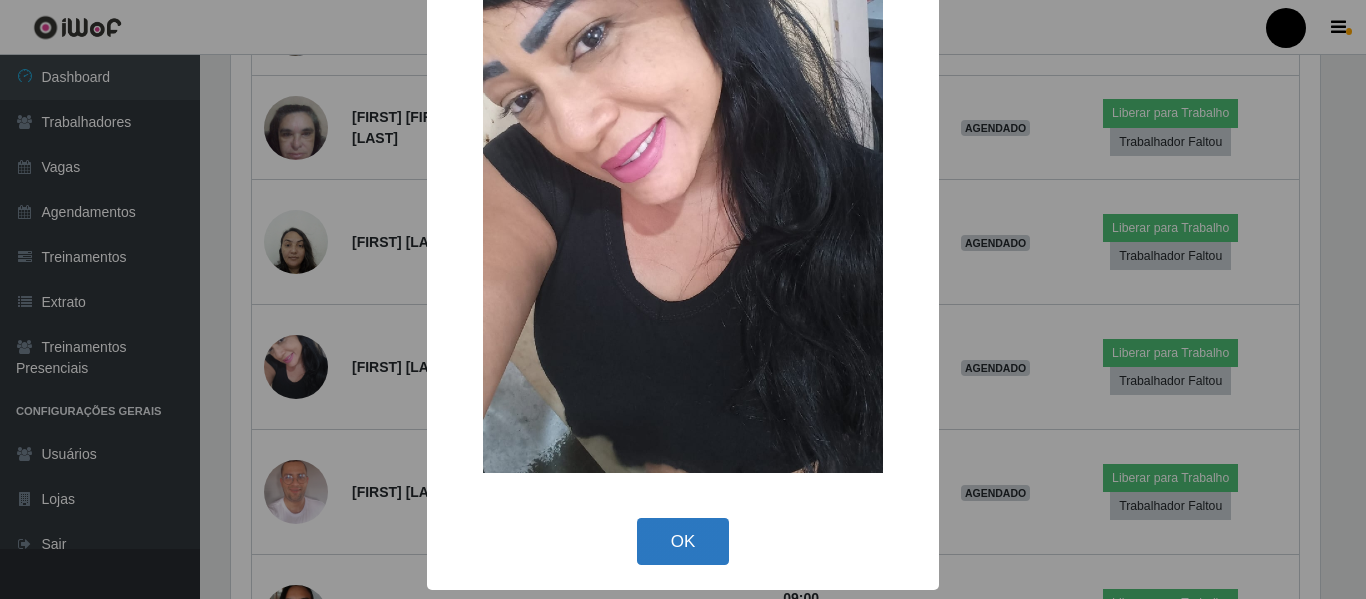 click on "OK" at bounding box center [683, 541] 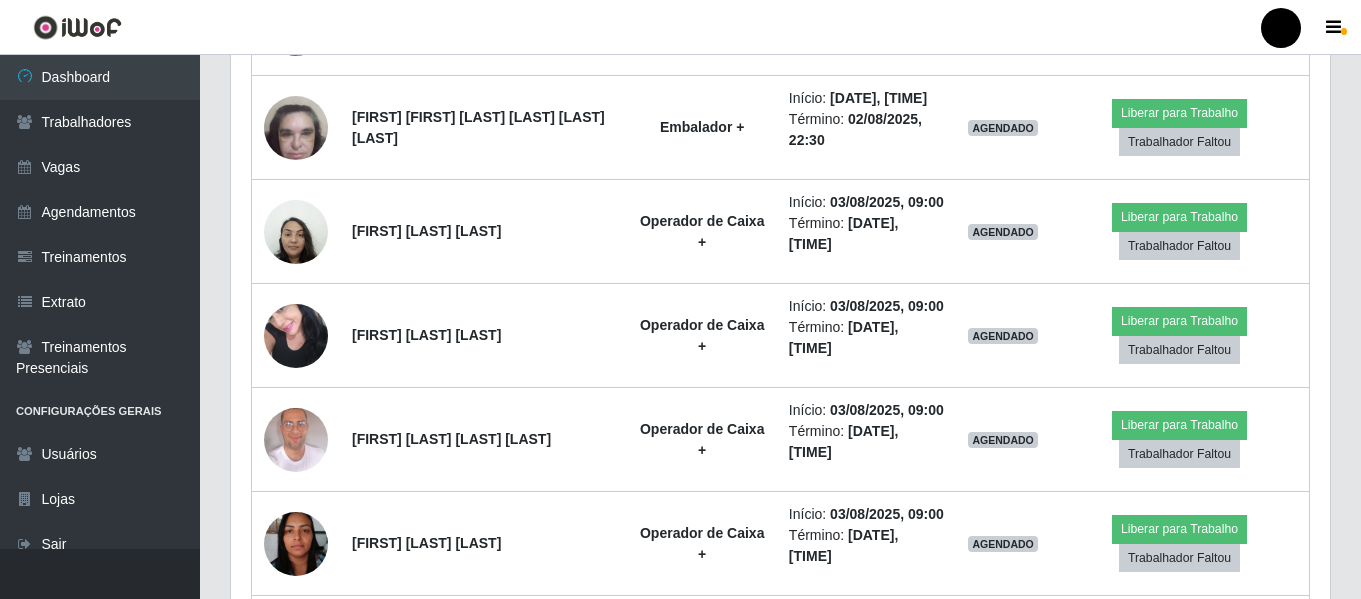scroll, scrollTop: 999585, scrollLeft: 998901, axis: both 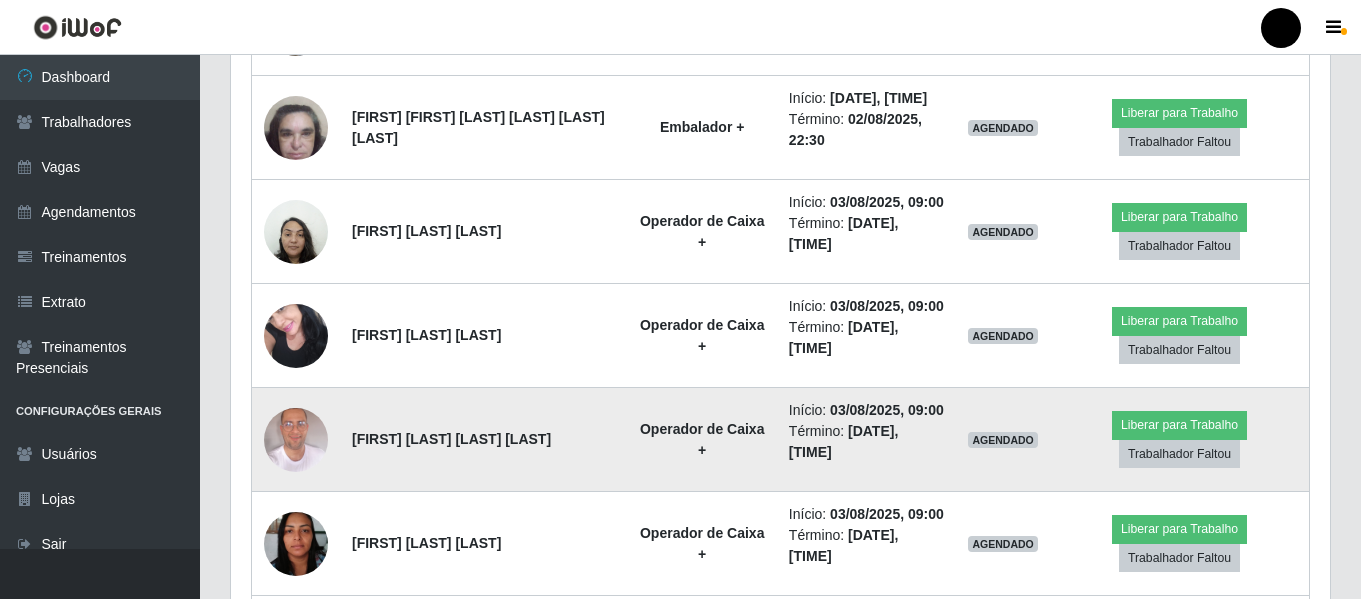 click at bounding box center (296, 439) 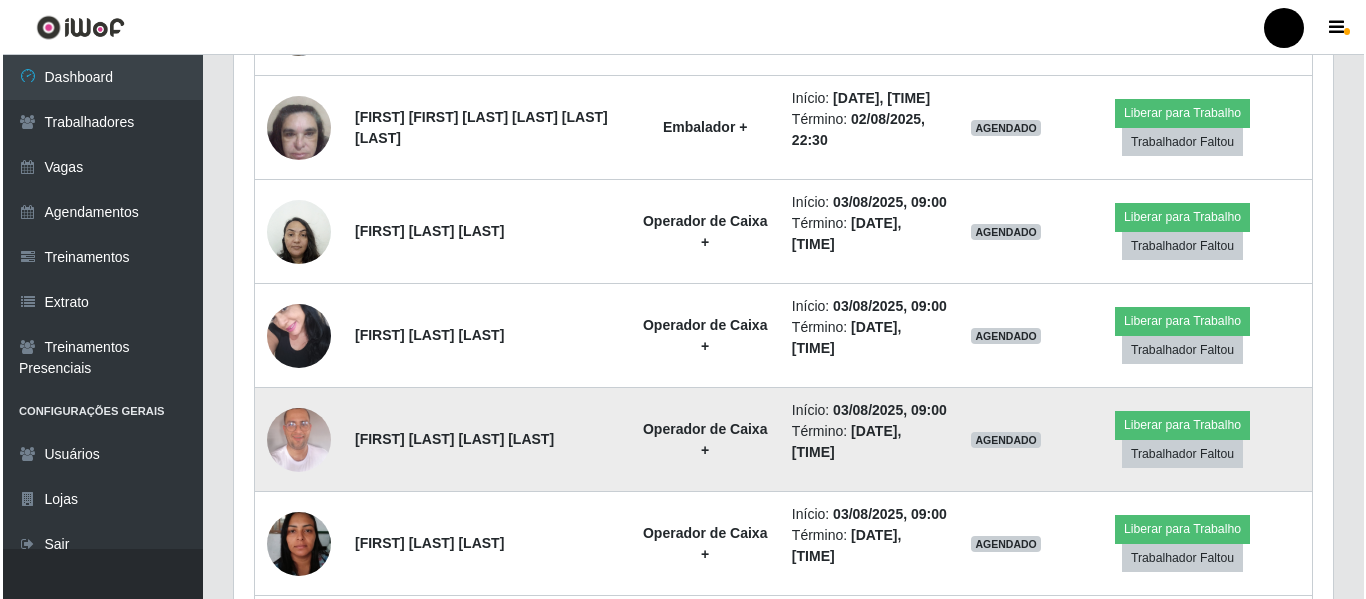 scroll, scrollTop: 415, scrollLeft: 1089, axis: both 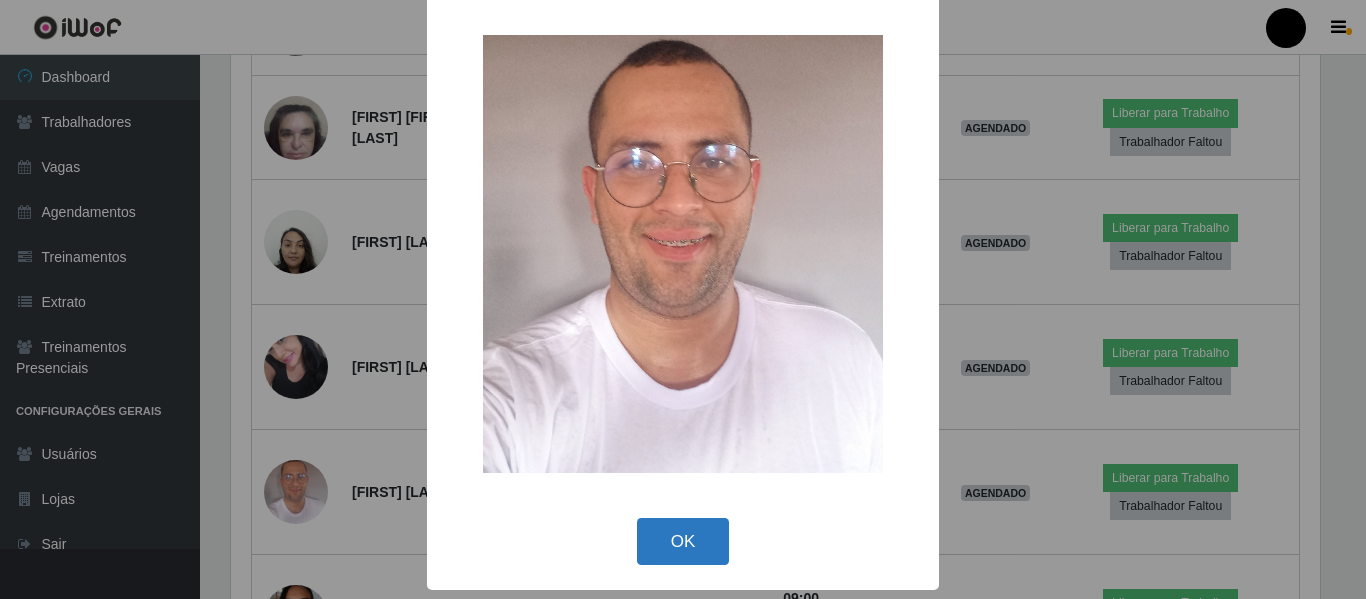 click on "OK" at bounding box center (683, 541) 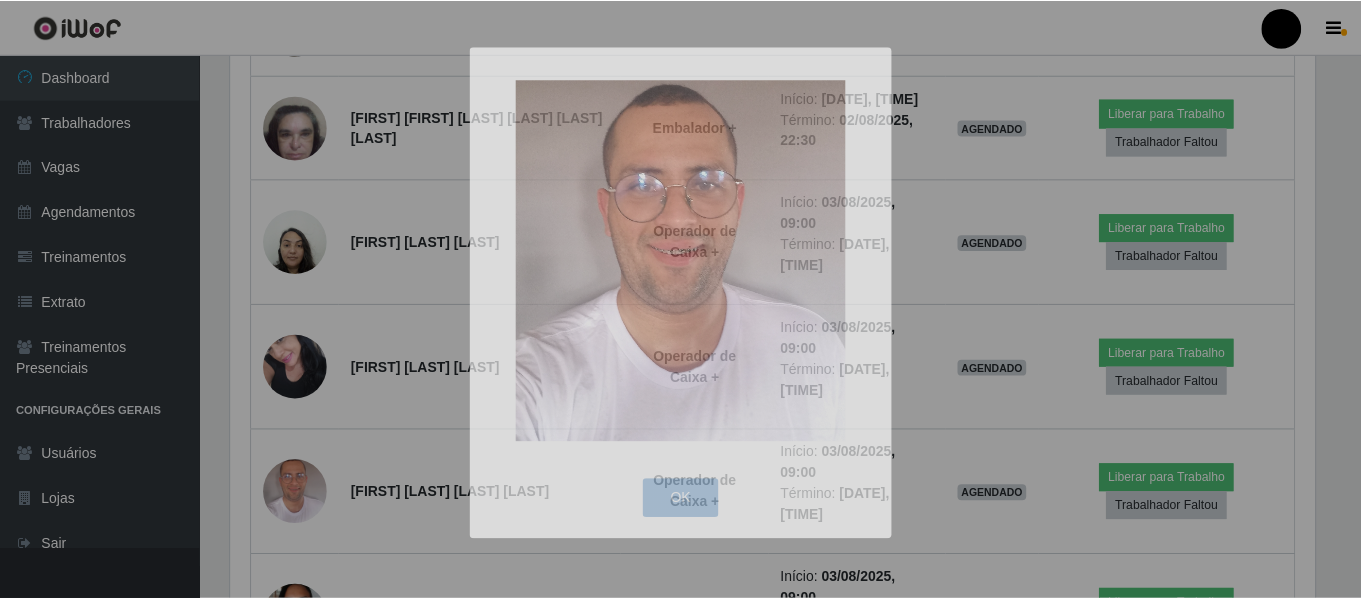 scroll, scrollTop: 999585, scrollLeft: 998901, axis: both 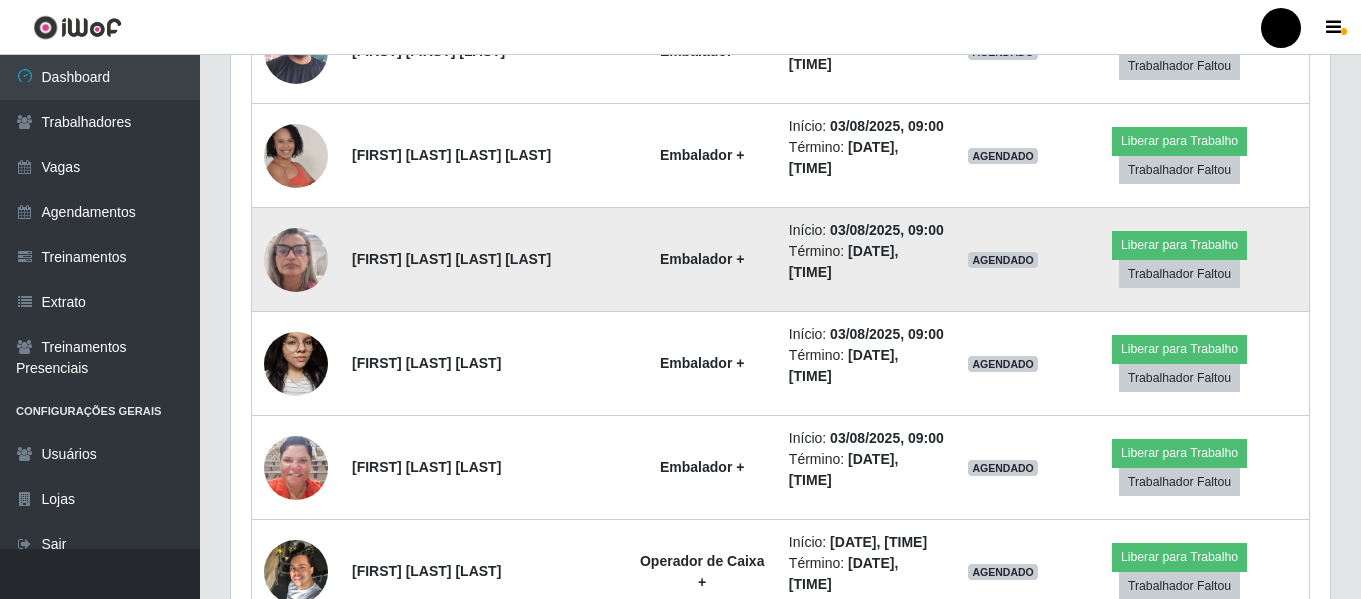 click at bounding box center [296, 259] 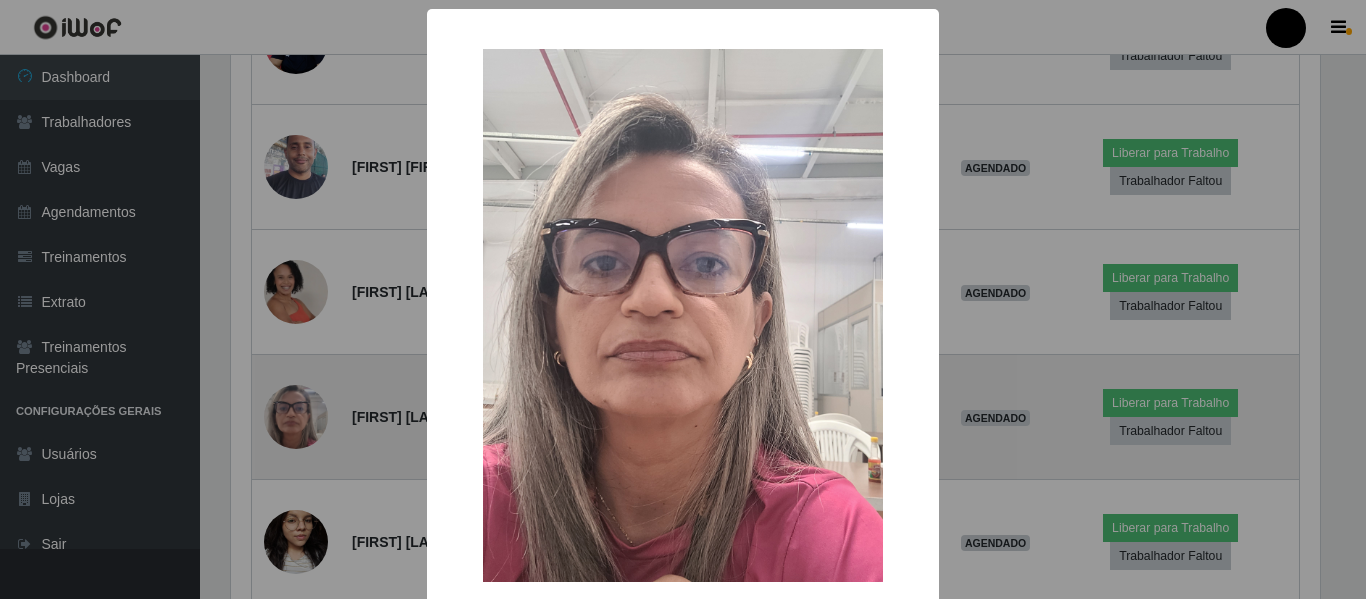 scroll, scrollTop: 999585, scrollLeft: 998911, axis: both 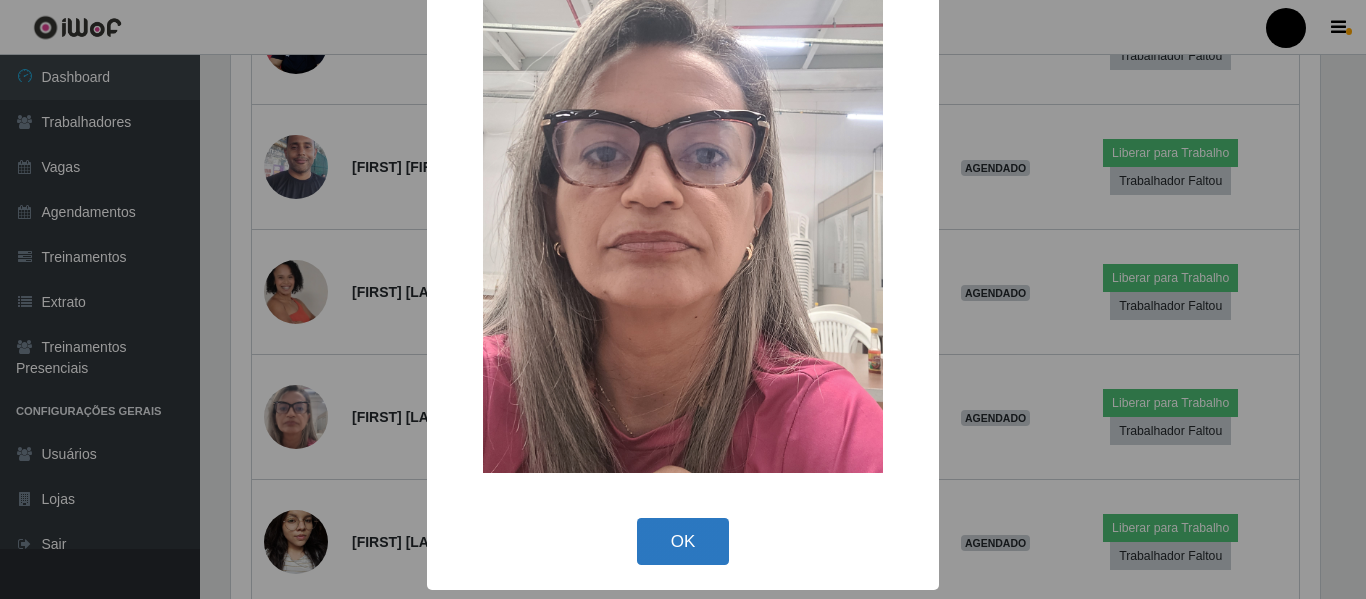 click on "OK" at bounding box center (683, 541) 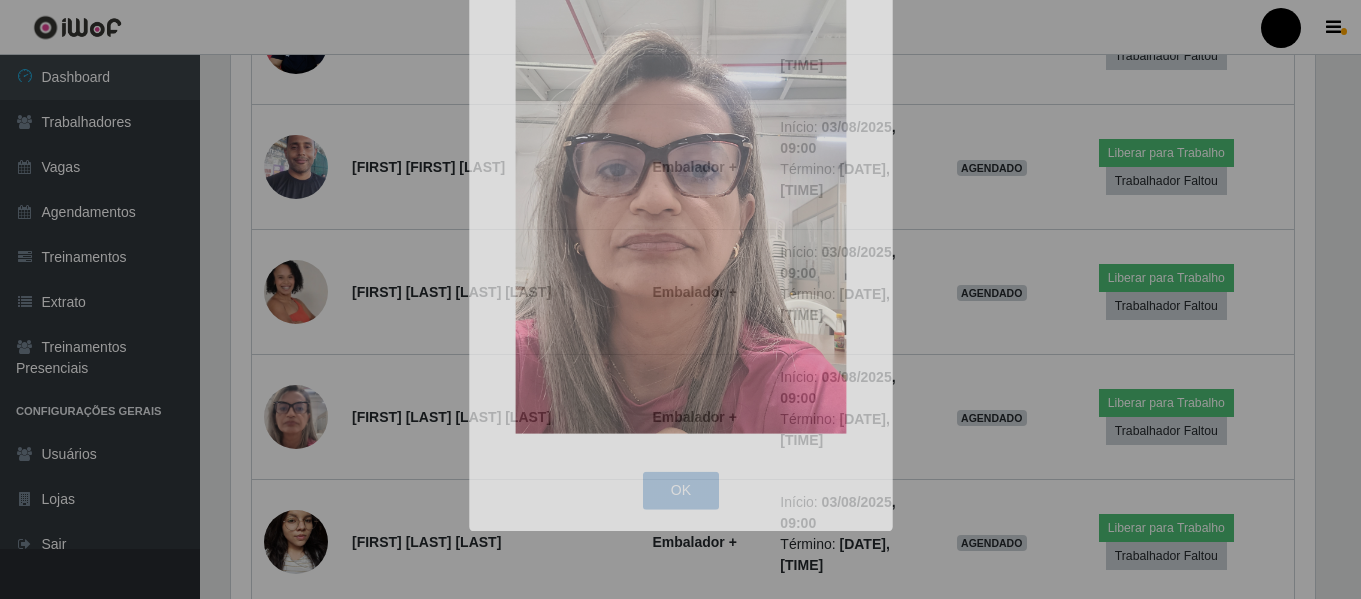 scroll, scrollTop: 999585, scrollLeft: 998901, axis: both 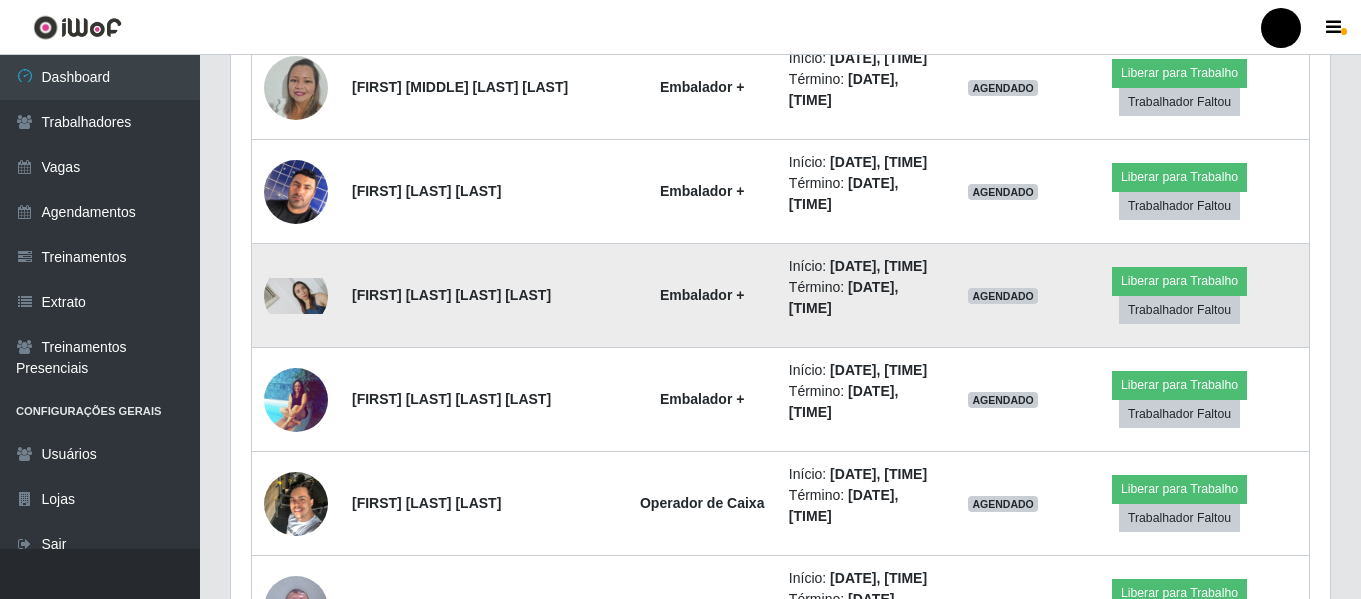 click at bounding box center (296, 296) 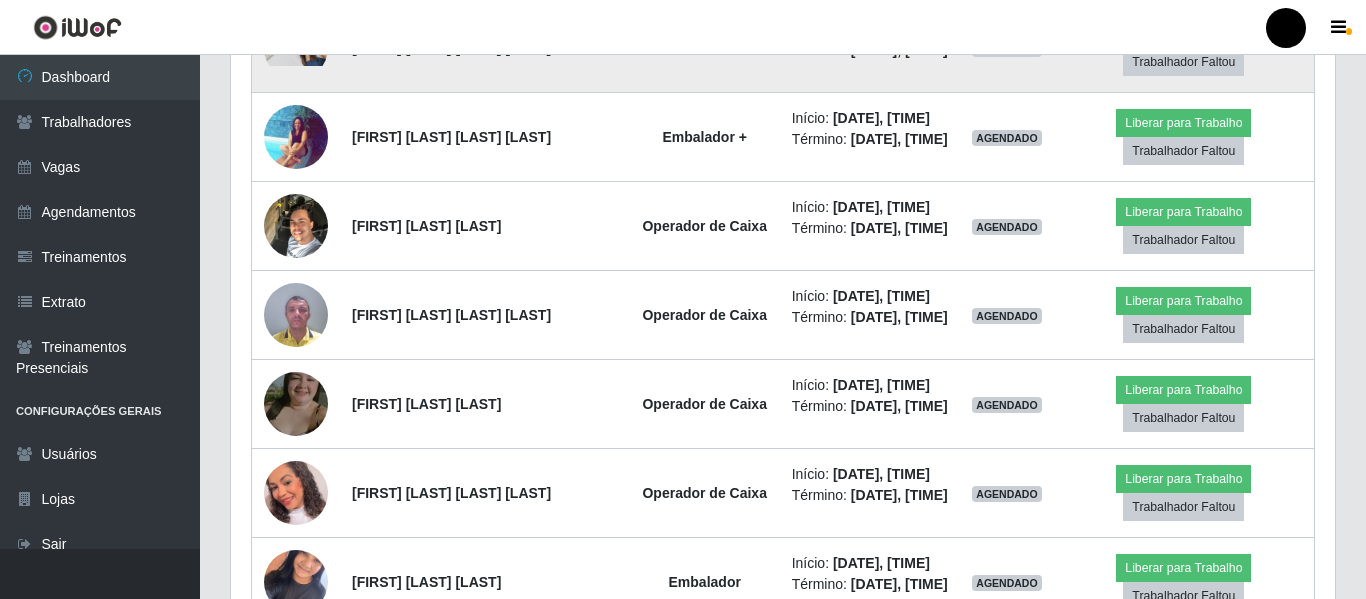 scroll, scrollTop: 999585, scrollLeft: 998911, axis: both 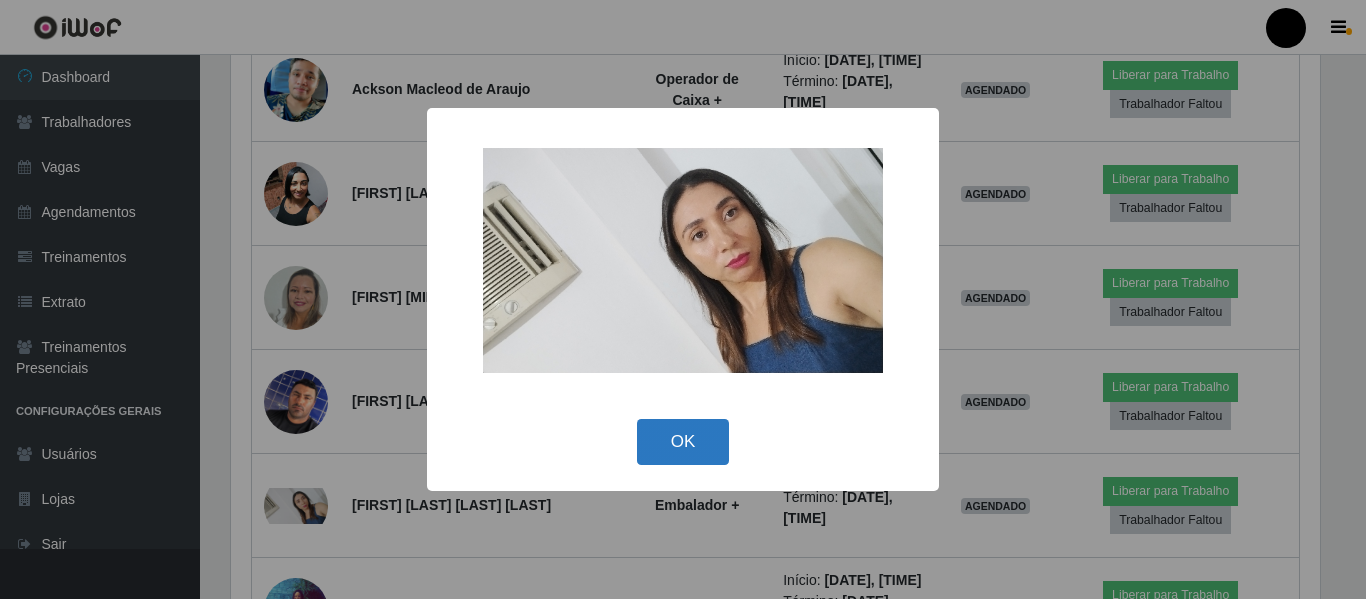 click on "OK" at bounding box center (683, 442) 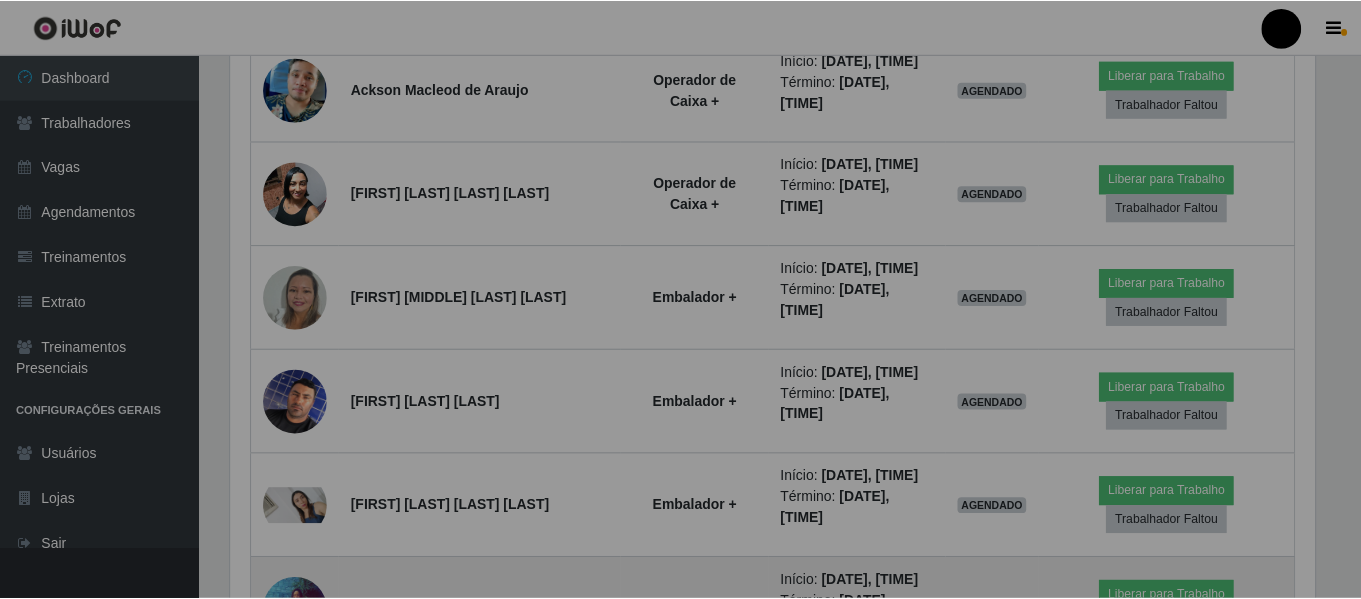 scroll, scrollTop: 999585, scrollLeft: 998901, axis: both 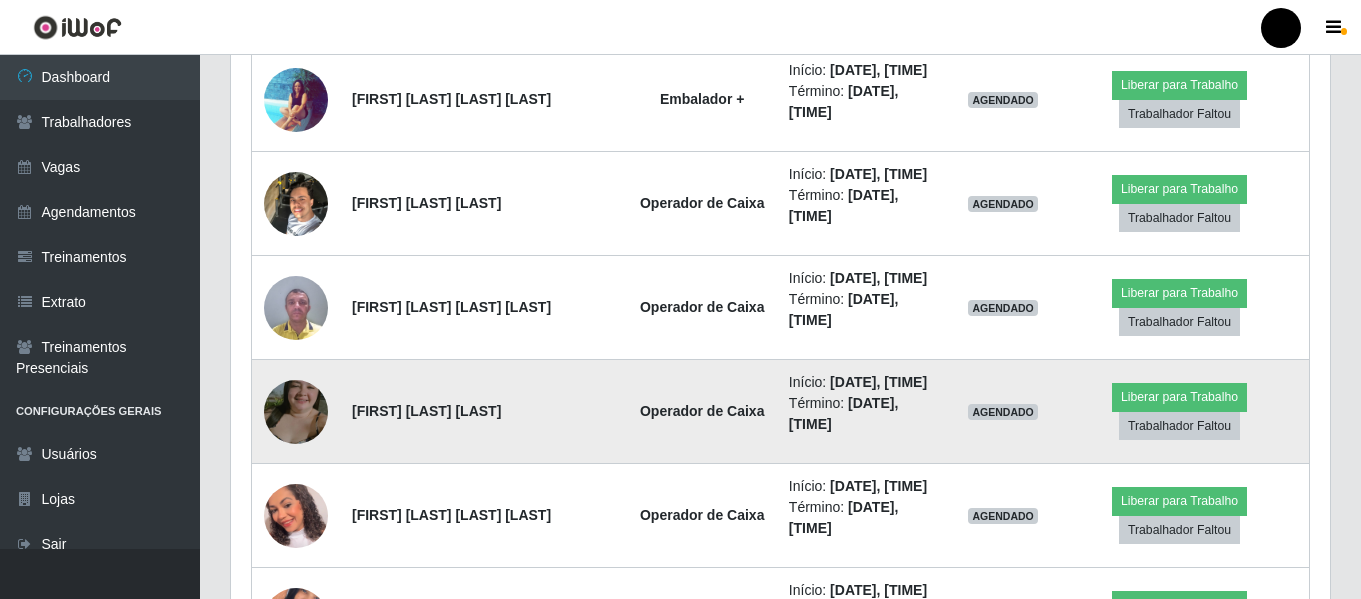 click at bounding box center [296, 412] 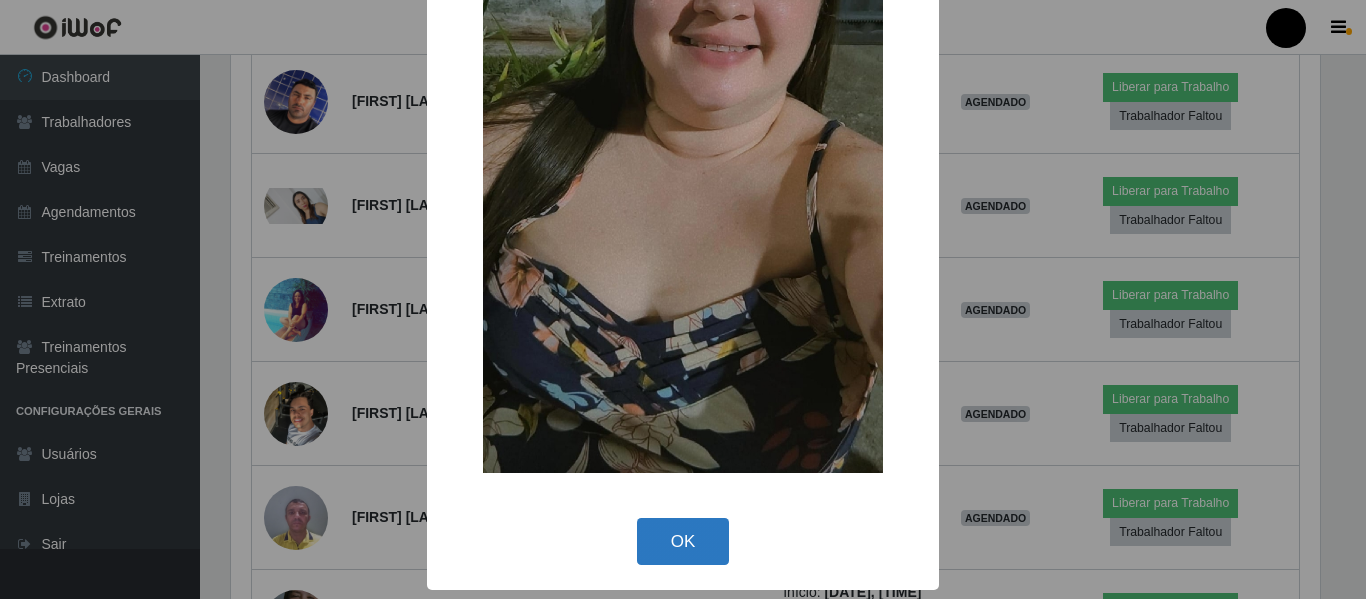 click on "OK" at bounding box center (683, 541) 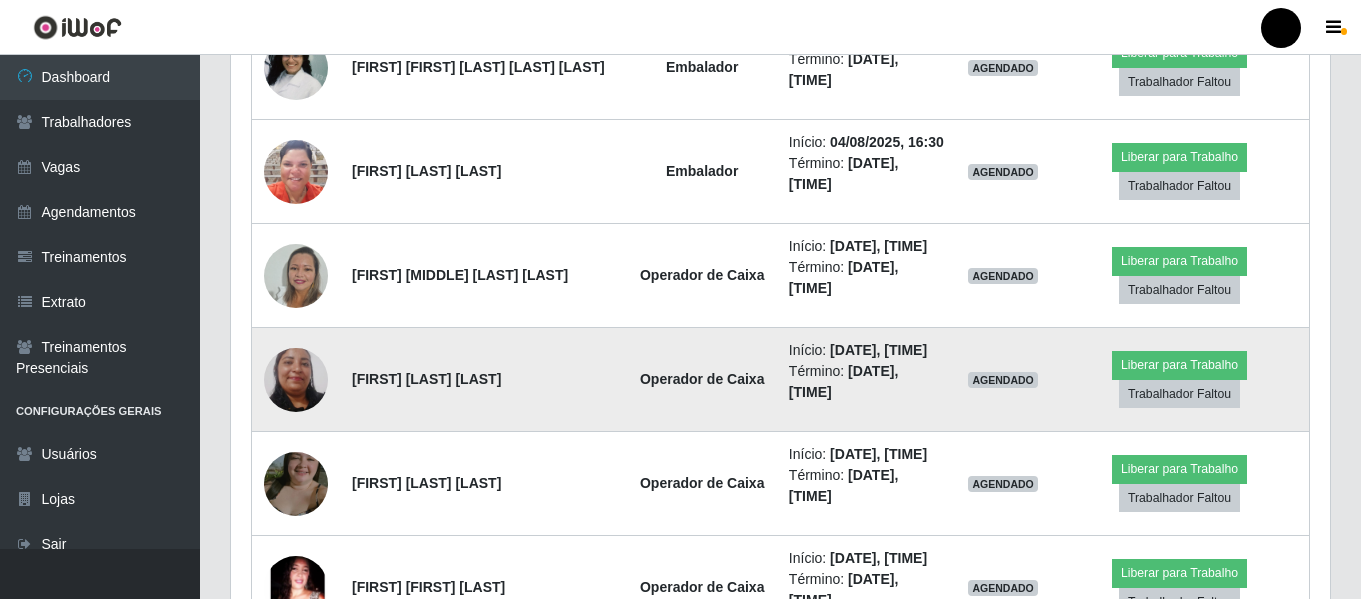 click at bounding box center [296, 379] 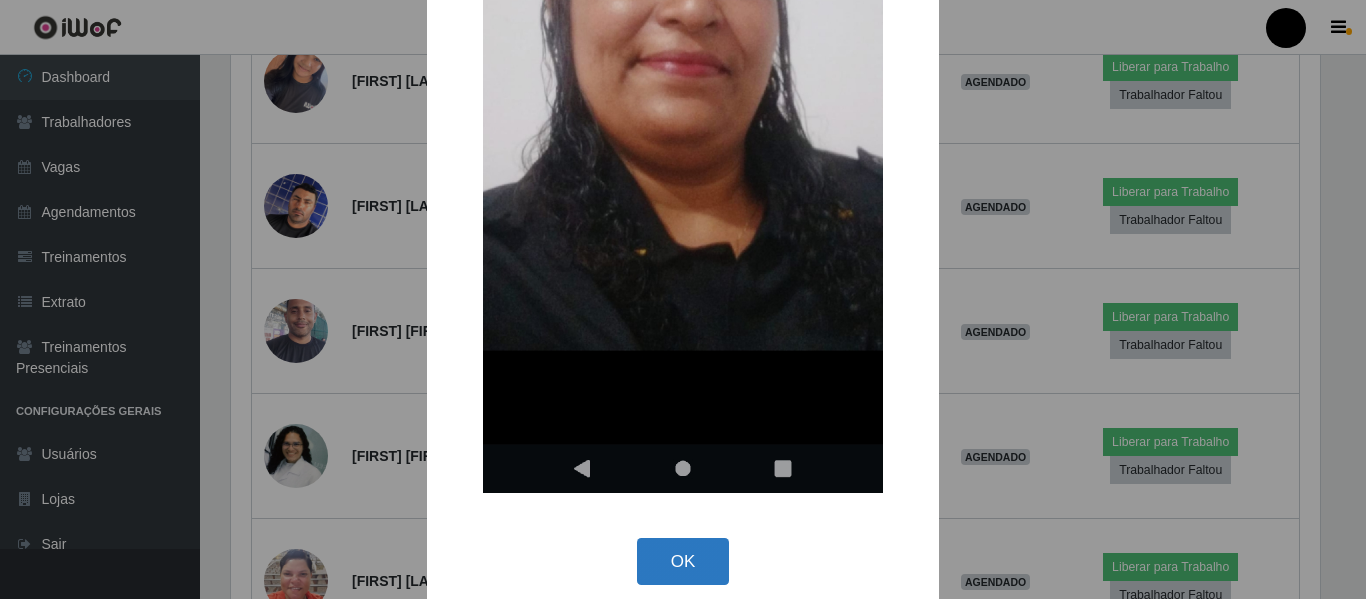 click on "OK" at bounding box center [683, 561] 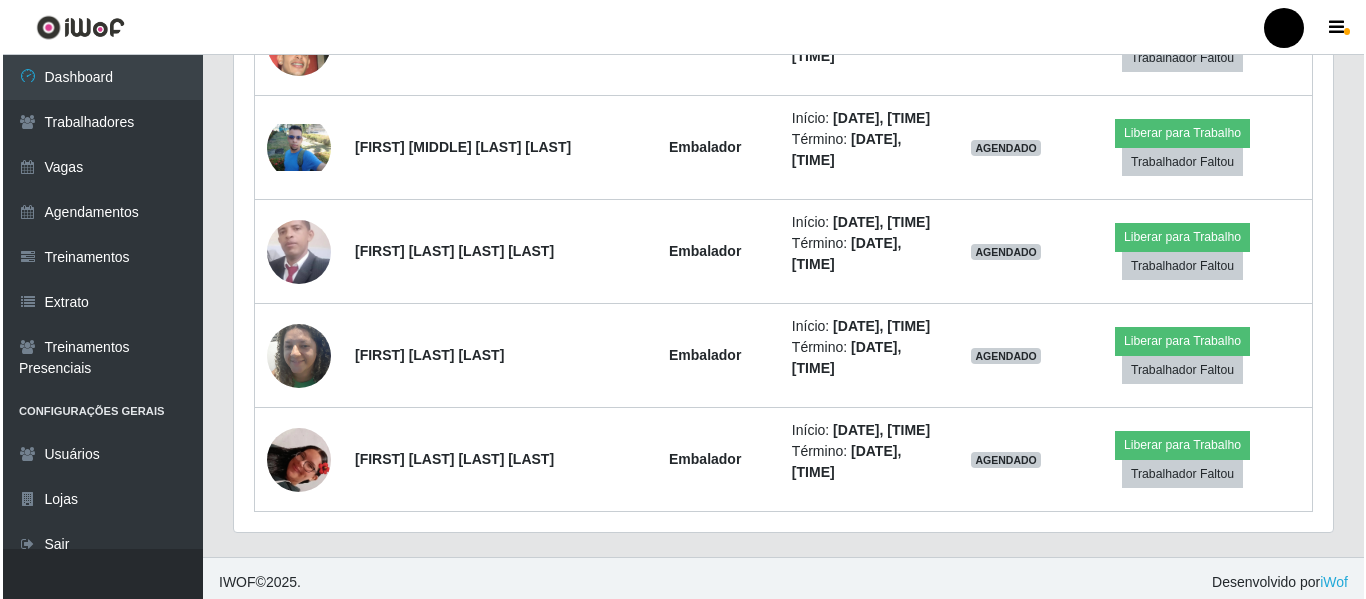 scroll, scrollTop: 13581, scrollLeft: 0, axis: vertical 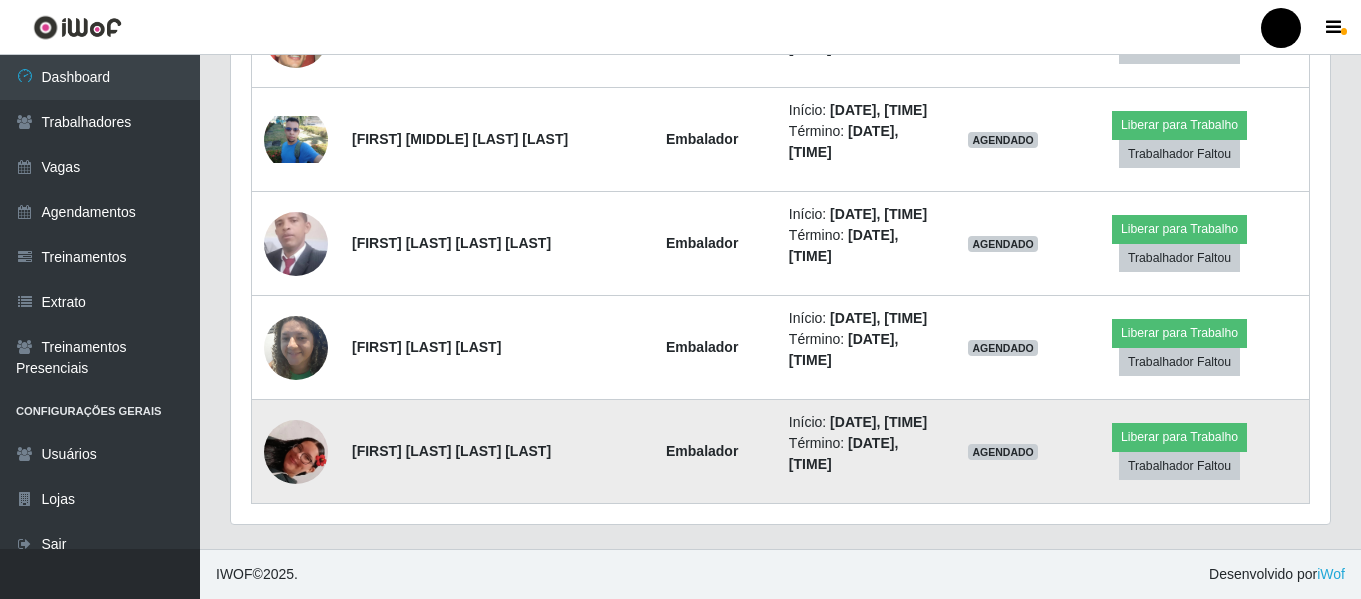 click at bounding box center (296, 452) 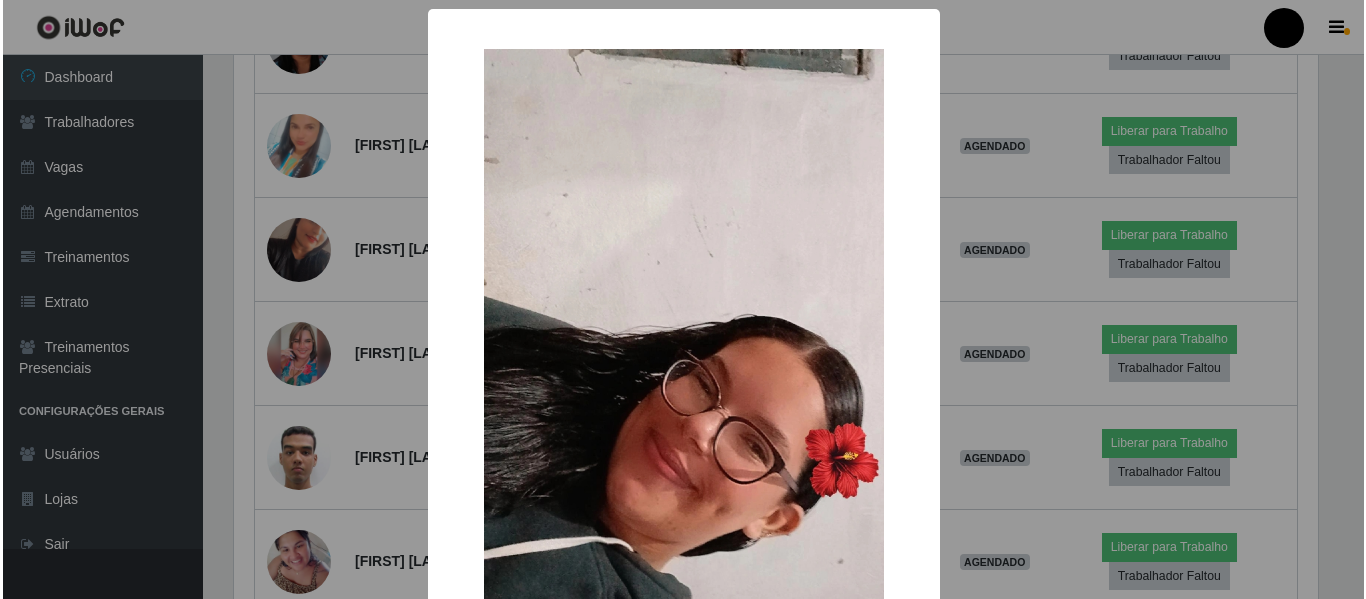 scroll, scrollTop: 999585, scrollLeft: 998911, axis: both 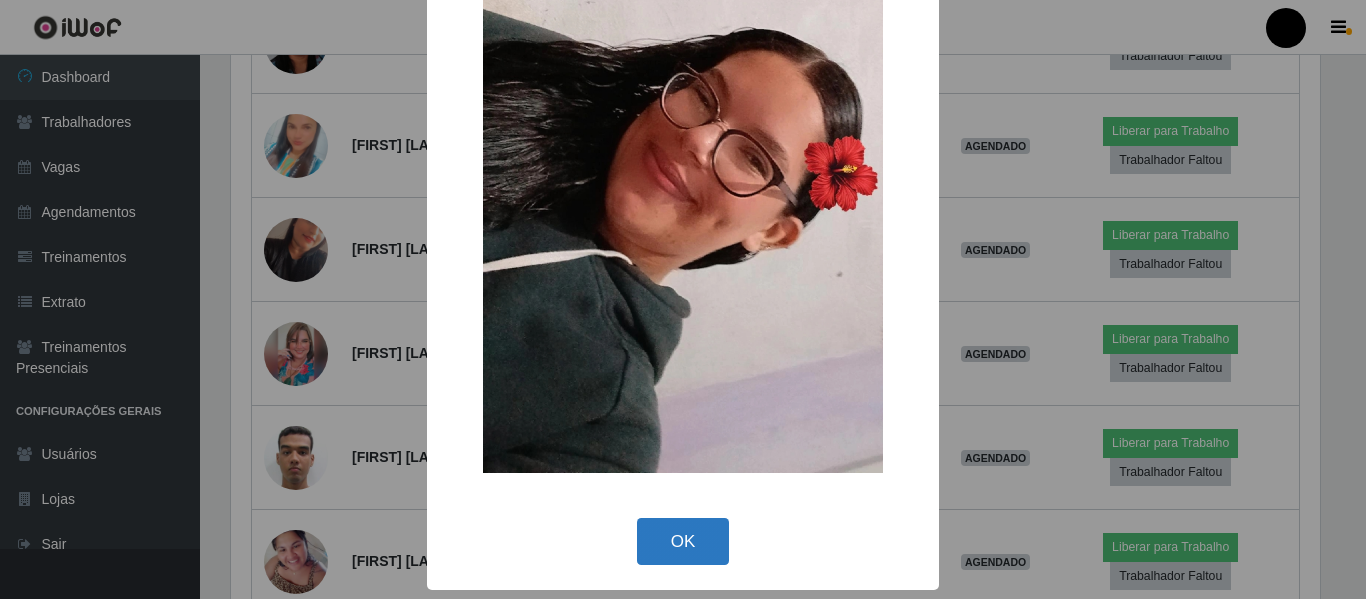 click on "OK" at bounding box center (683, 541) 